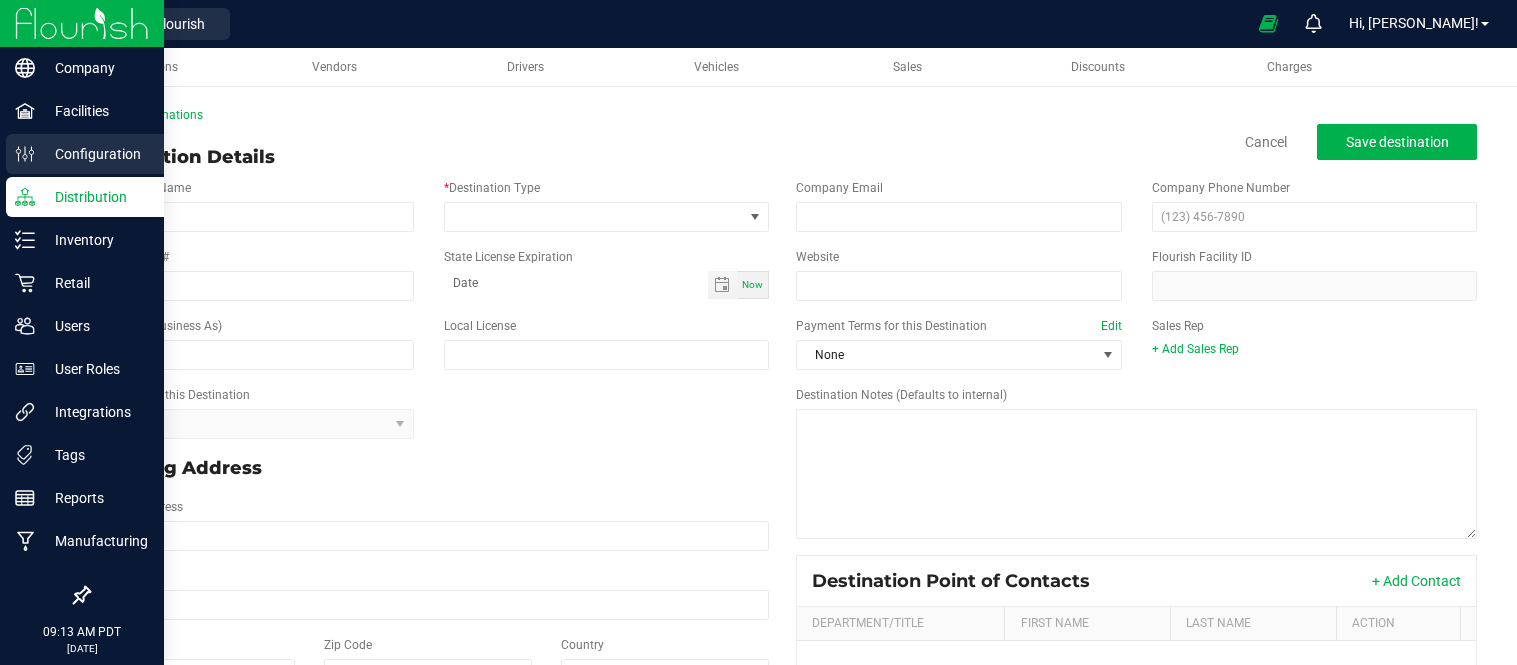 scroll, scrollTop: 0, scrollLeft: 0, axis: both 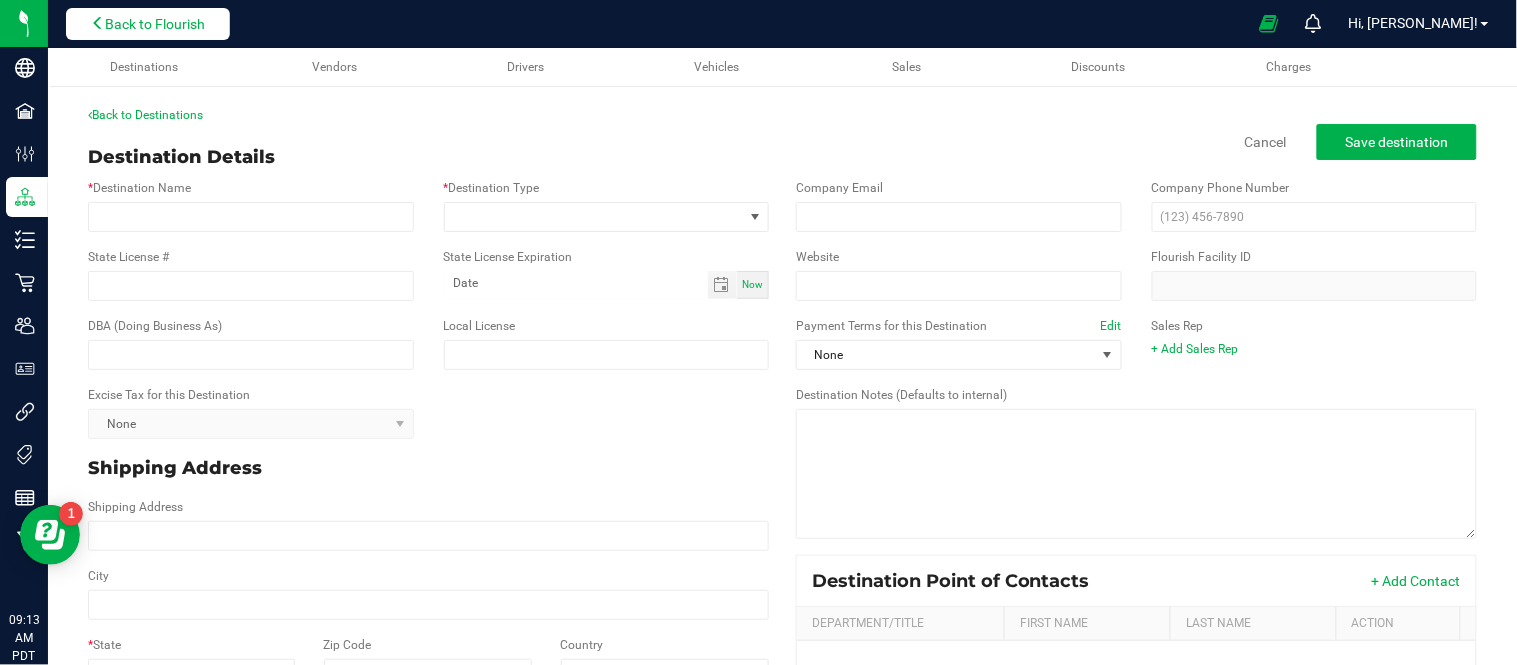 click on "Back to Flourish" at bounding box center [155, 24] 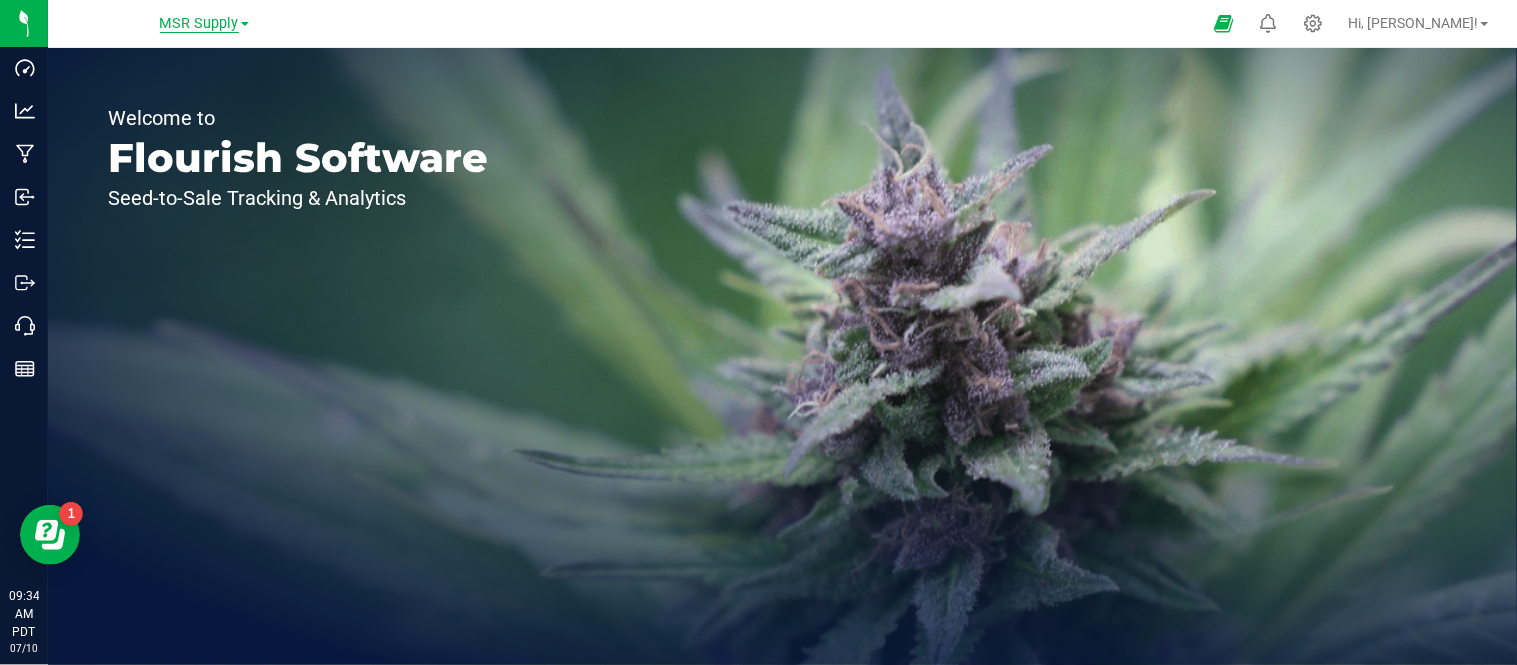 click on "MSR Supply" at bounding box center (199, 24) 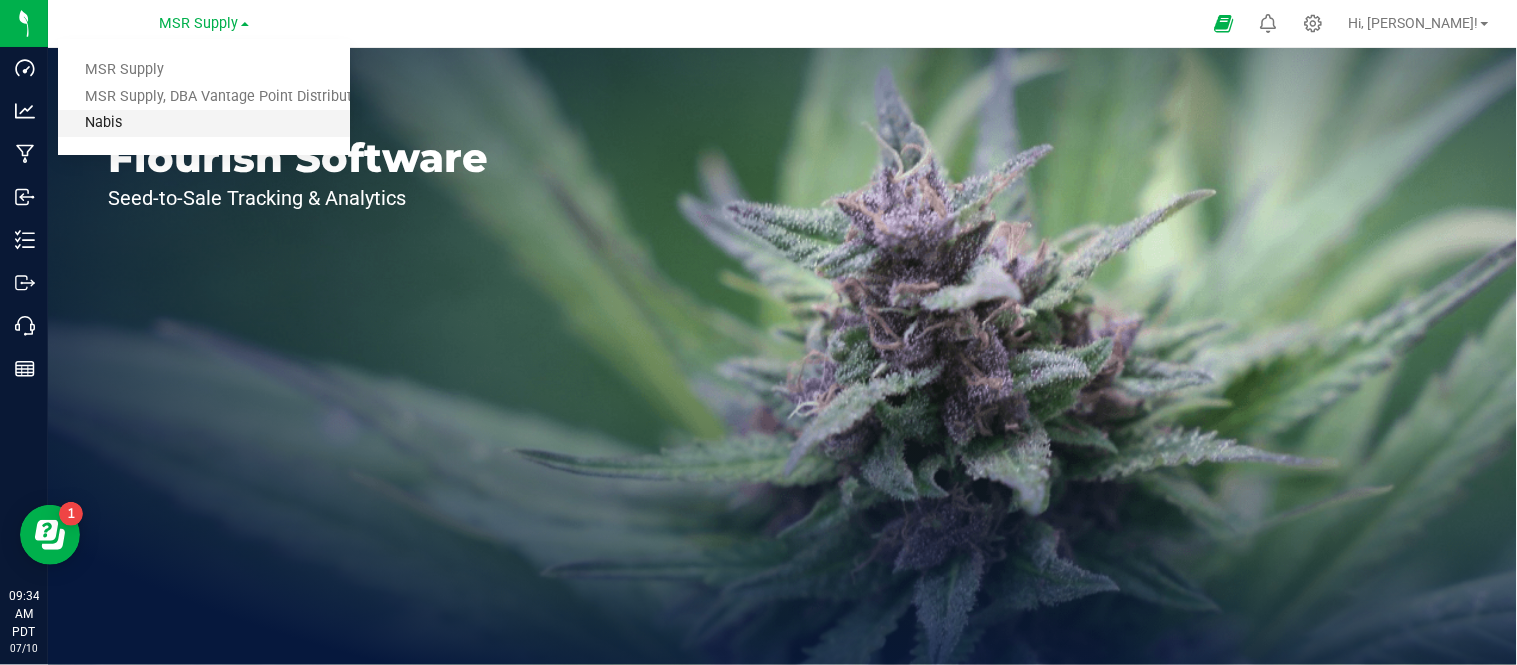 click on "Nabis" at bounding box center (204, 123) 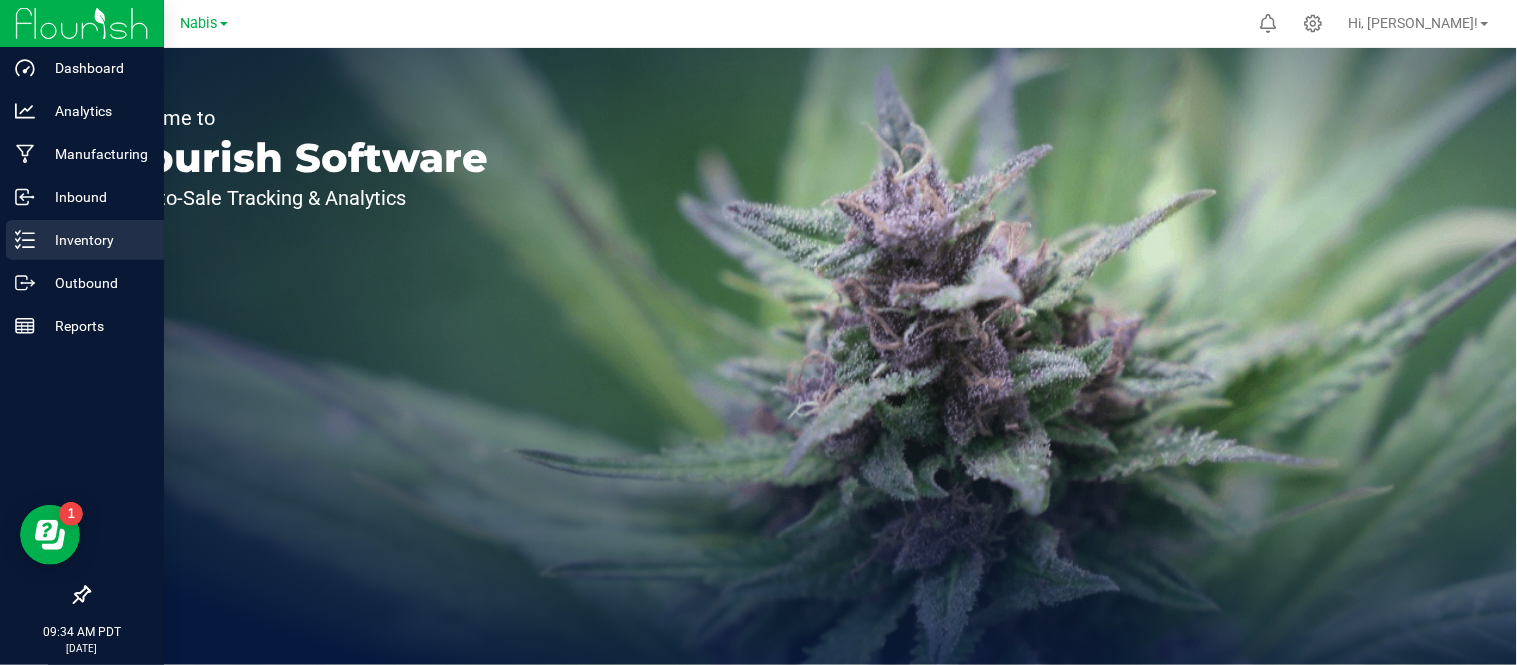 click on "Inventory" at bounding box center (95, 240) 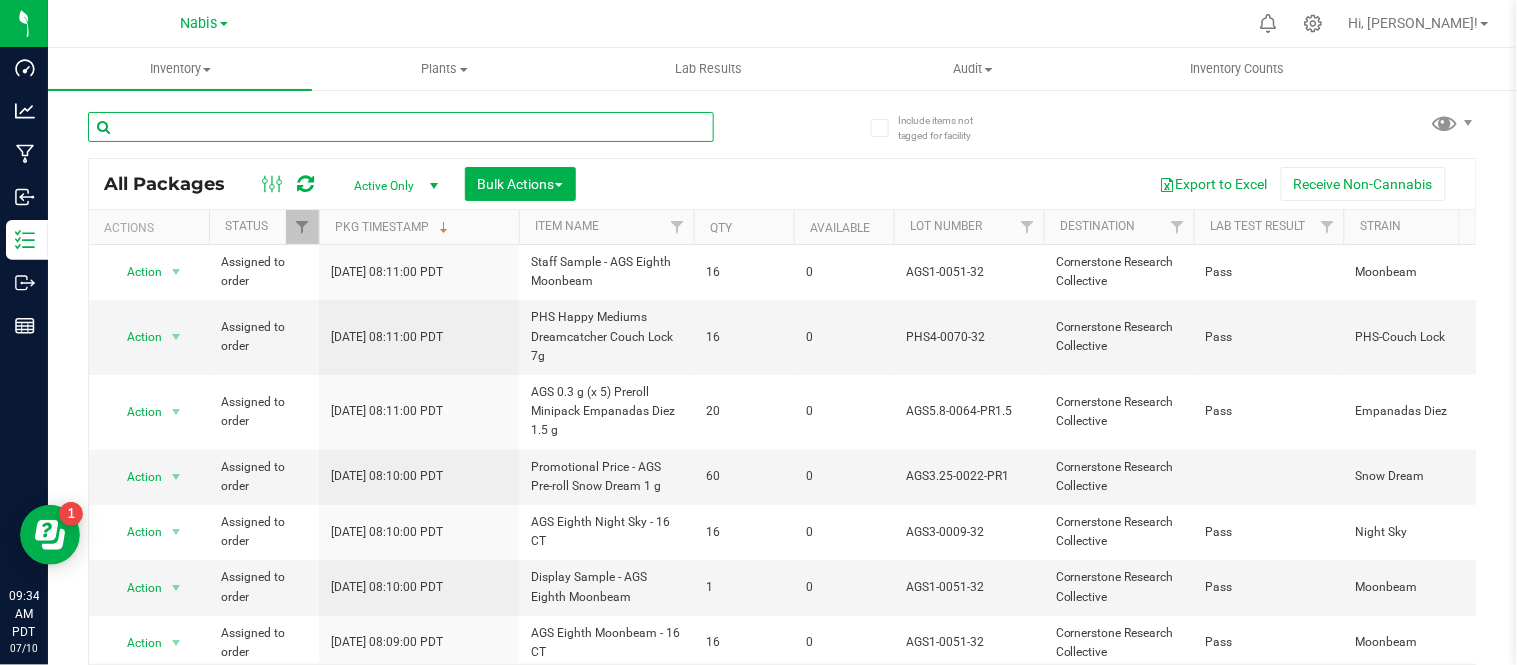 click at bounding box center (401, 127) 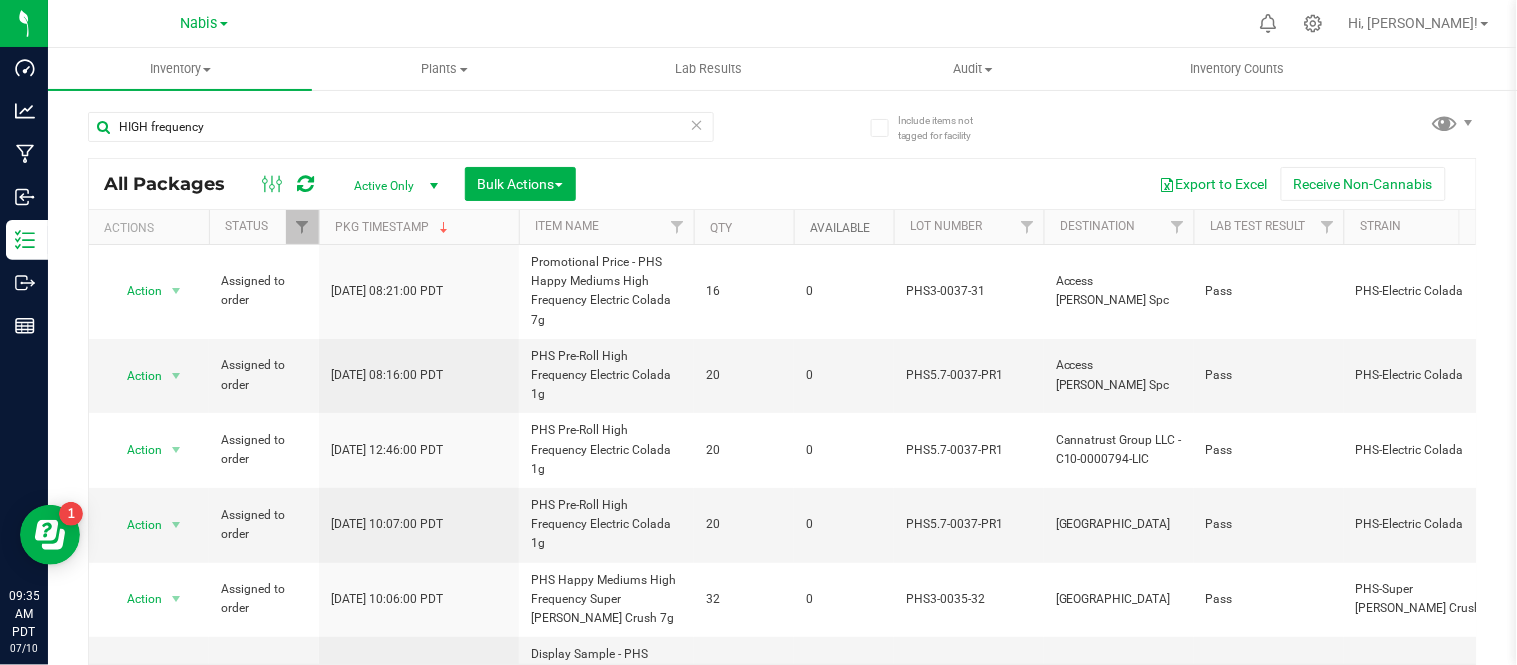 click on "Available" at bounding box center (840, 228) 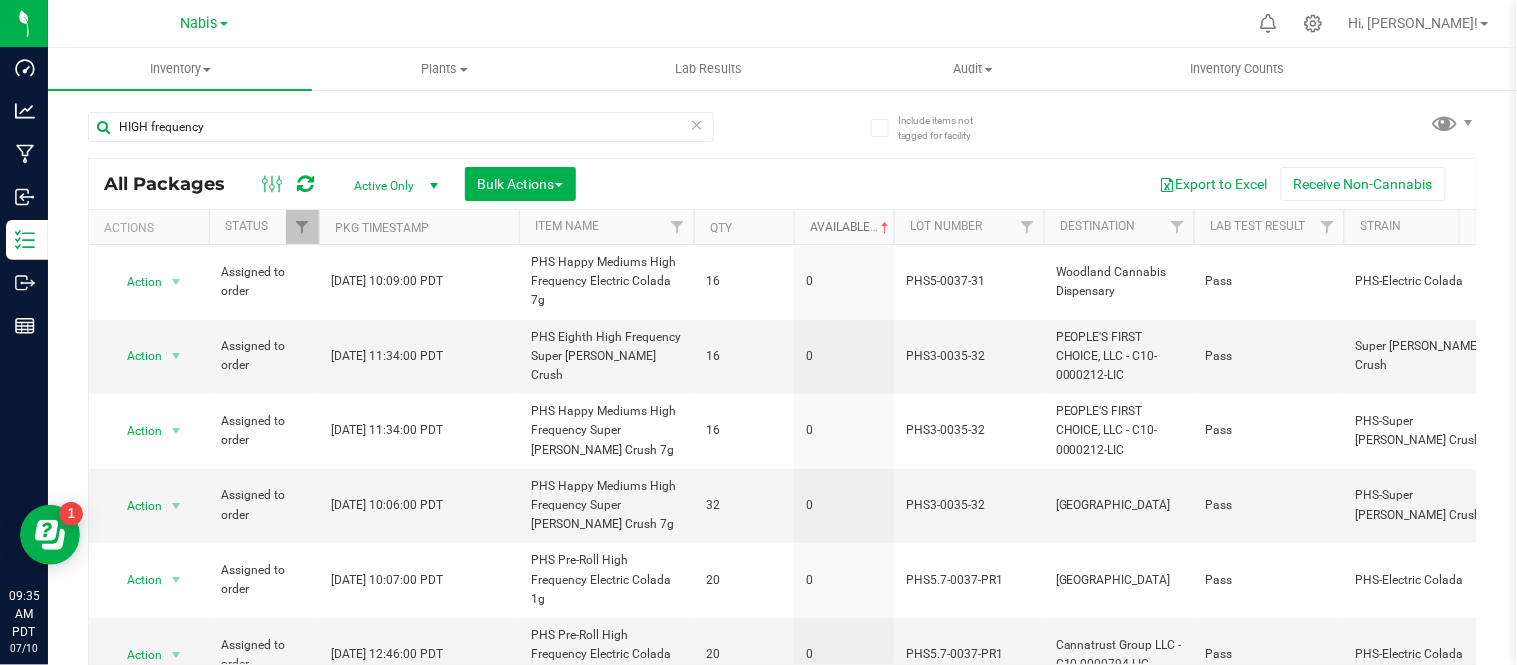 click on "Available" at bounding box center (851, 227) 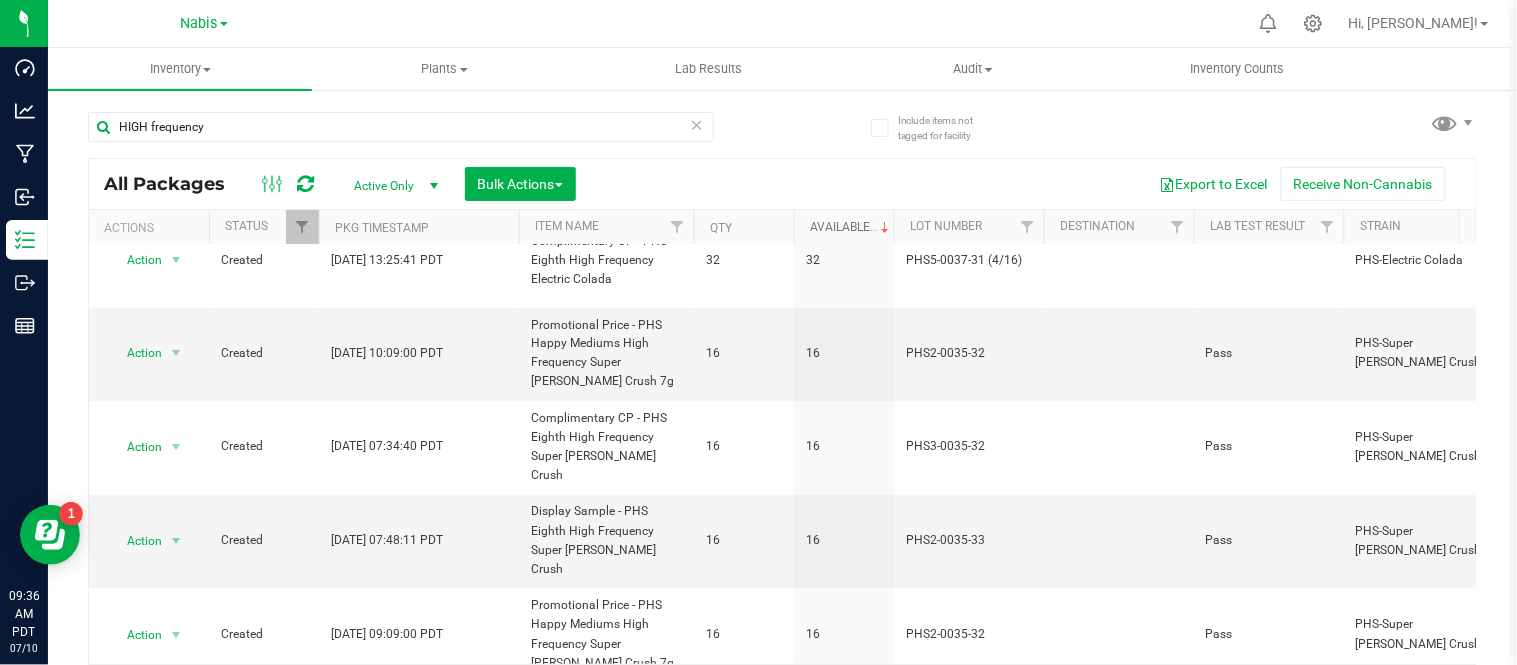 scroll, scrollTop: 1013, scrollLeft: 0, axis: vertical 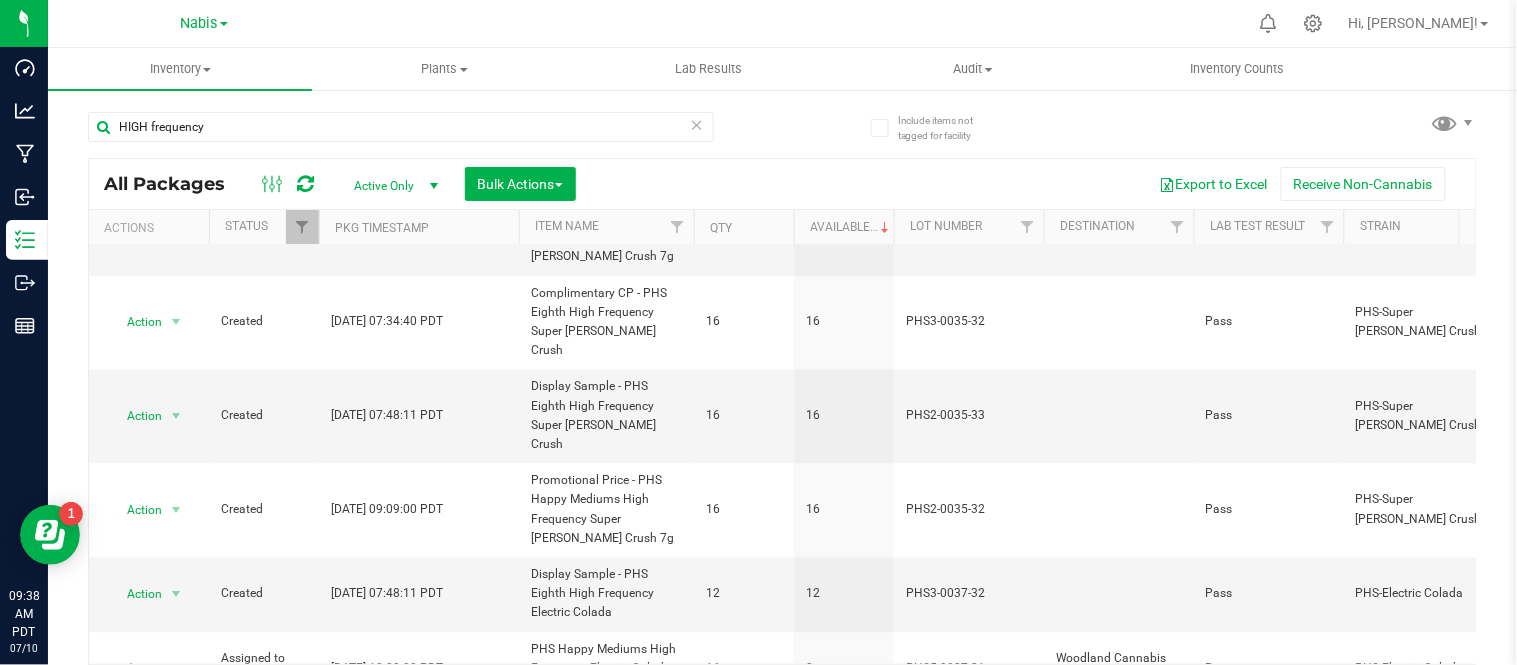 click on "Include items not tagged for facility
HIGH frequency
All Packages
Active Only Active Only Lab Samples Locked All
Bulk Actions
Add to manufacturing run" at bounding box center (782, 393) 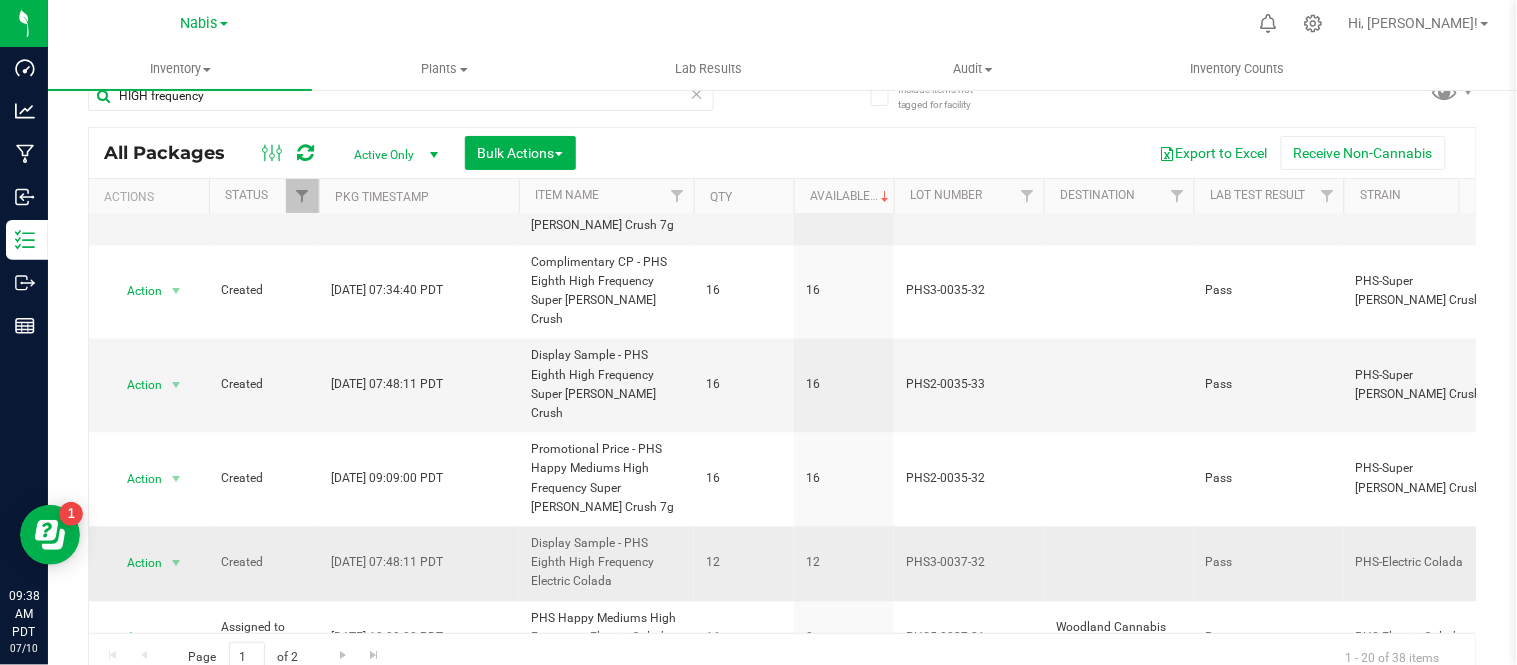 scroll, scrollTop: 47, scrollLeft: 0, axis: vertical 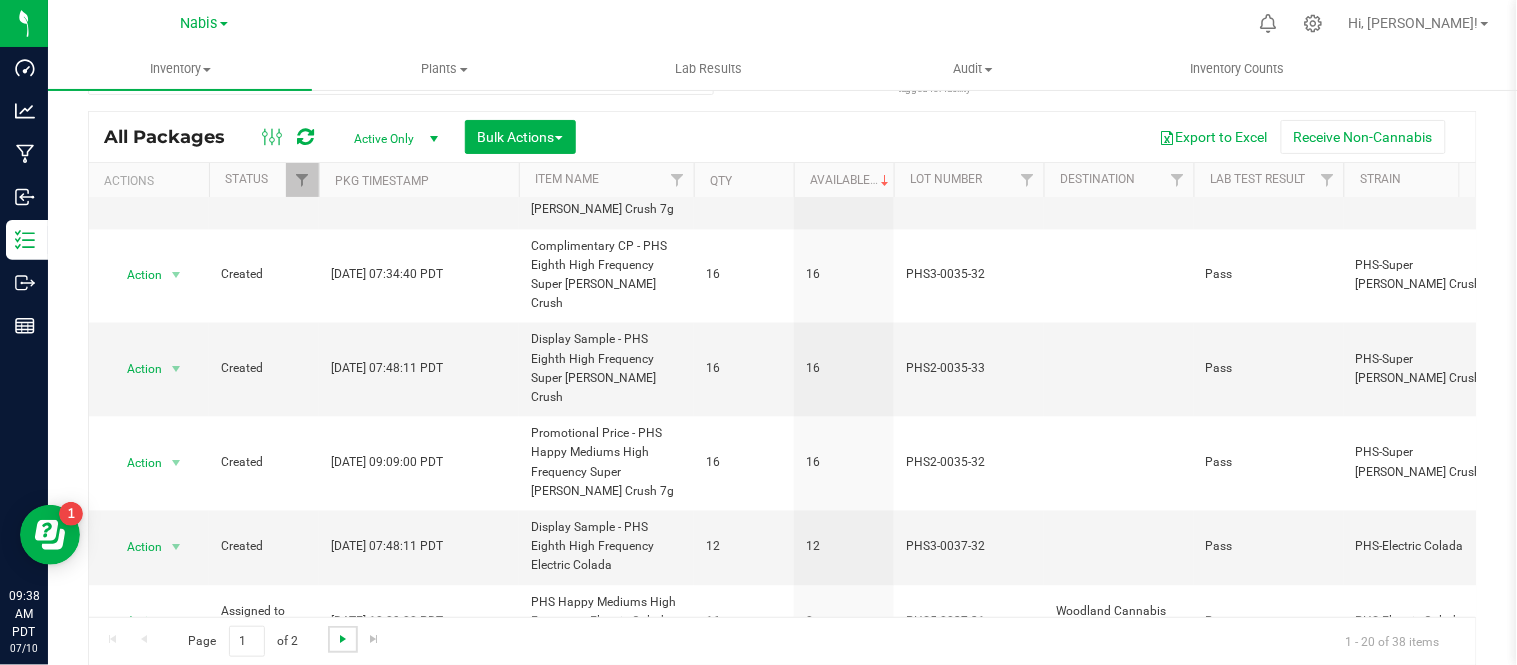 click at bounding box center (343, 639) 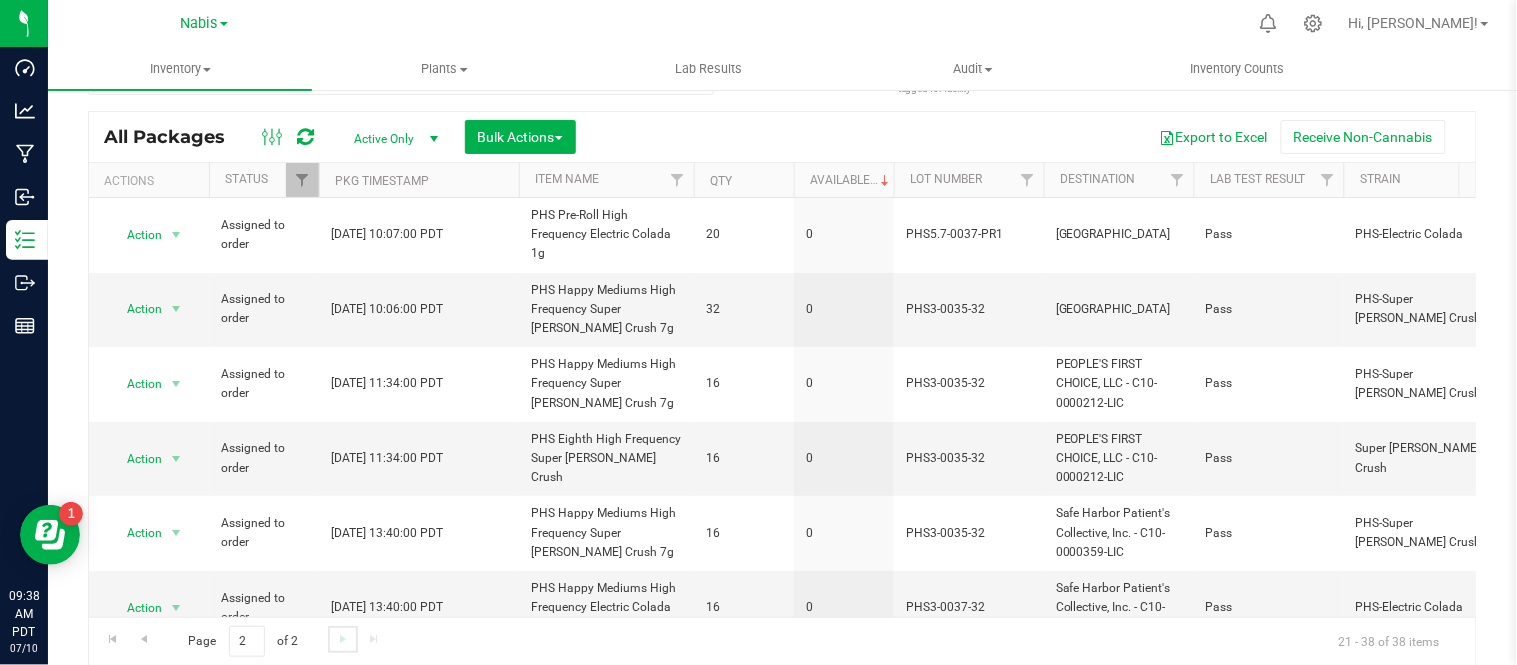 scroll, scrollTop: 941, scrollLeft: 0, axis: vertical 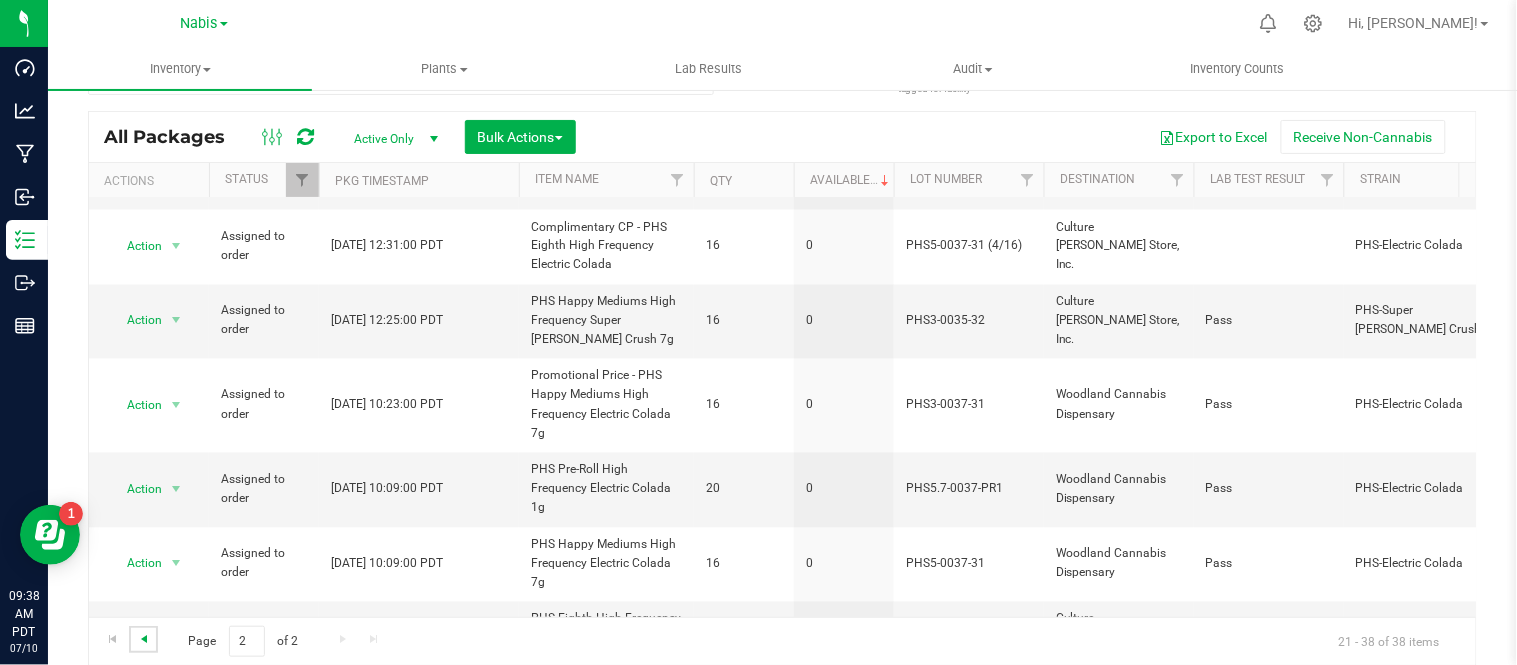 click at bounding box center (144, 639) 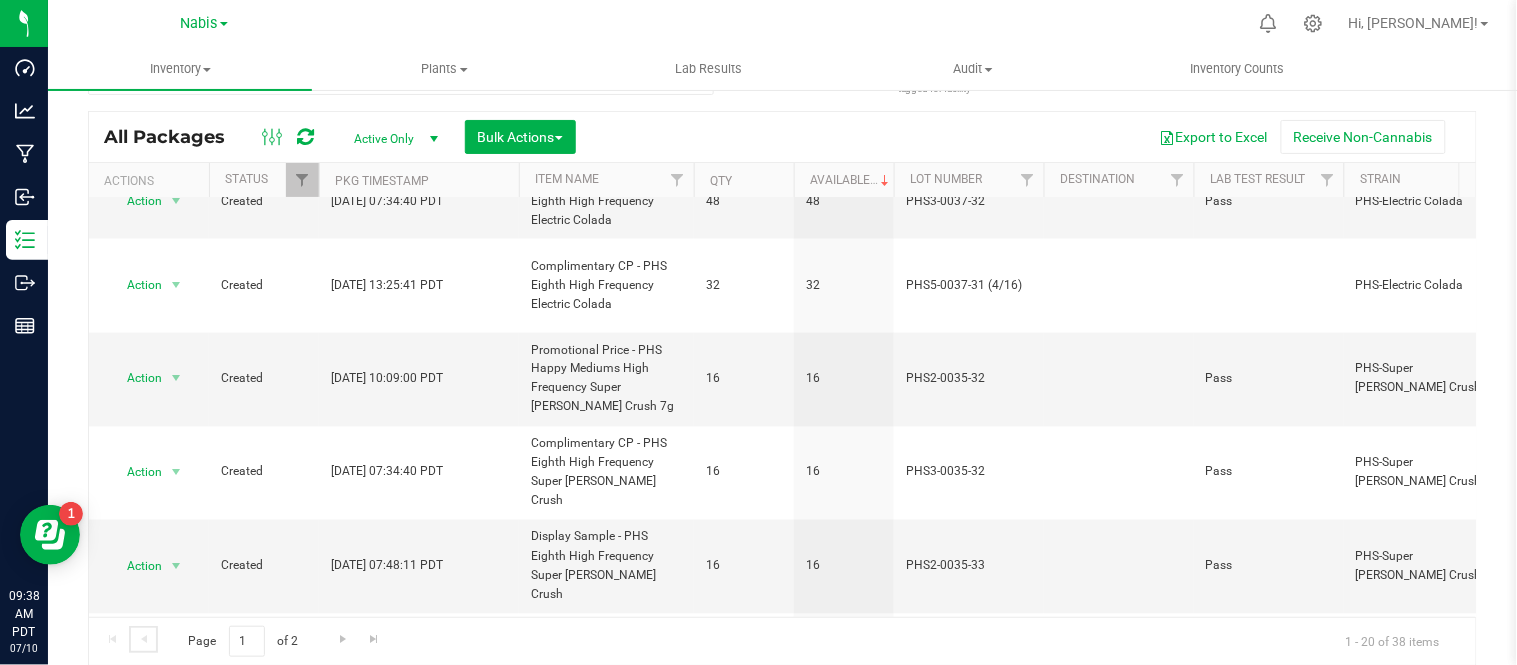 scroll, scrollTop: 858, scrollLeft: 0, axis: vertical 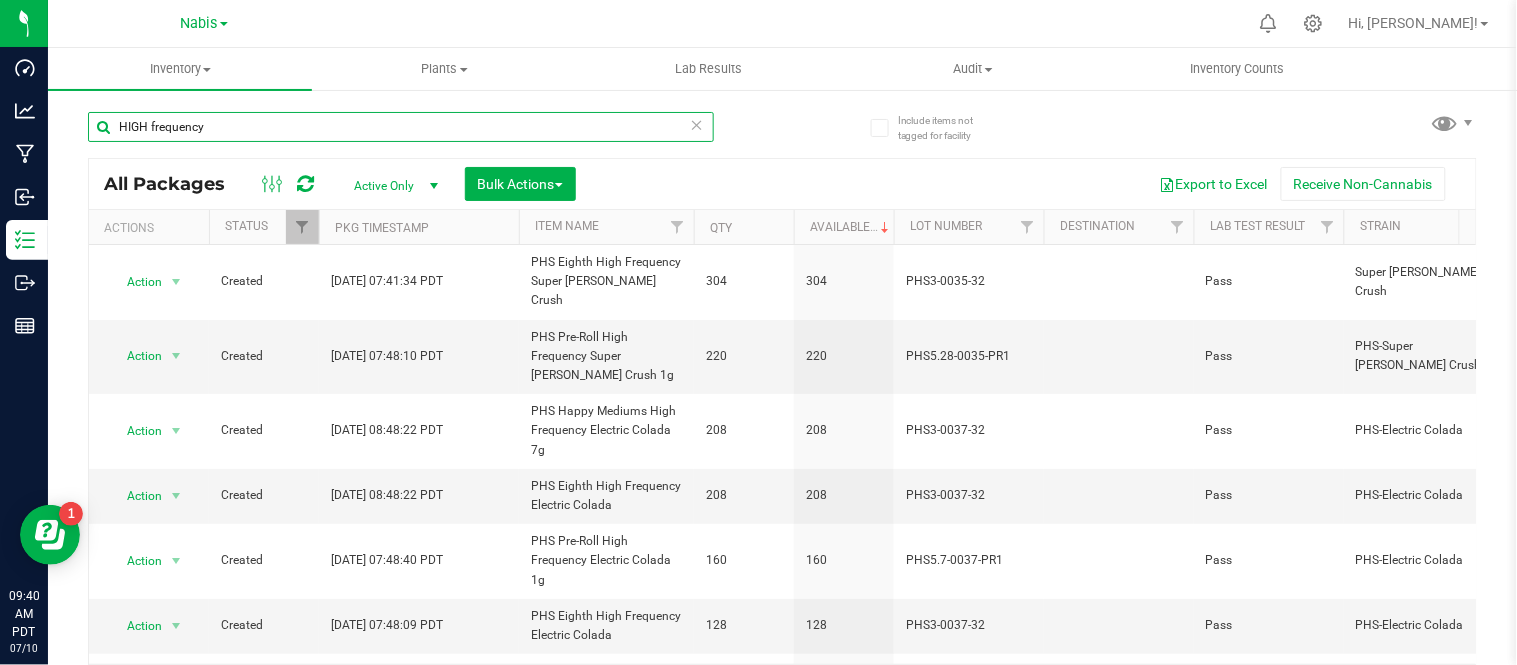 click on "HIGH frequency" at bounding box center [401, 127] 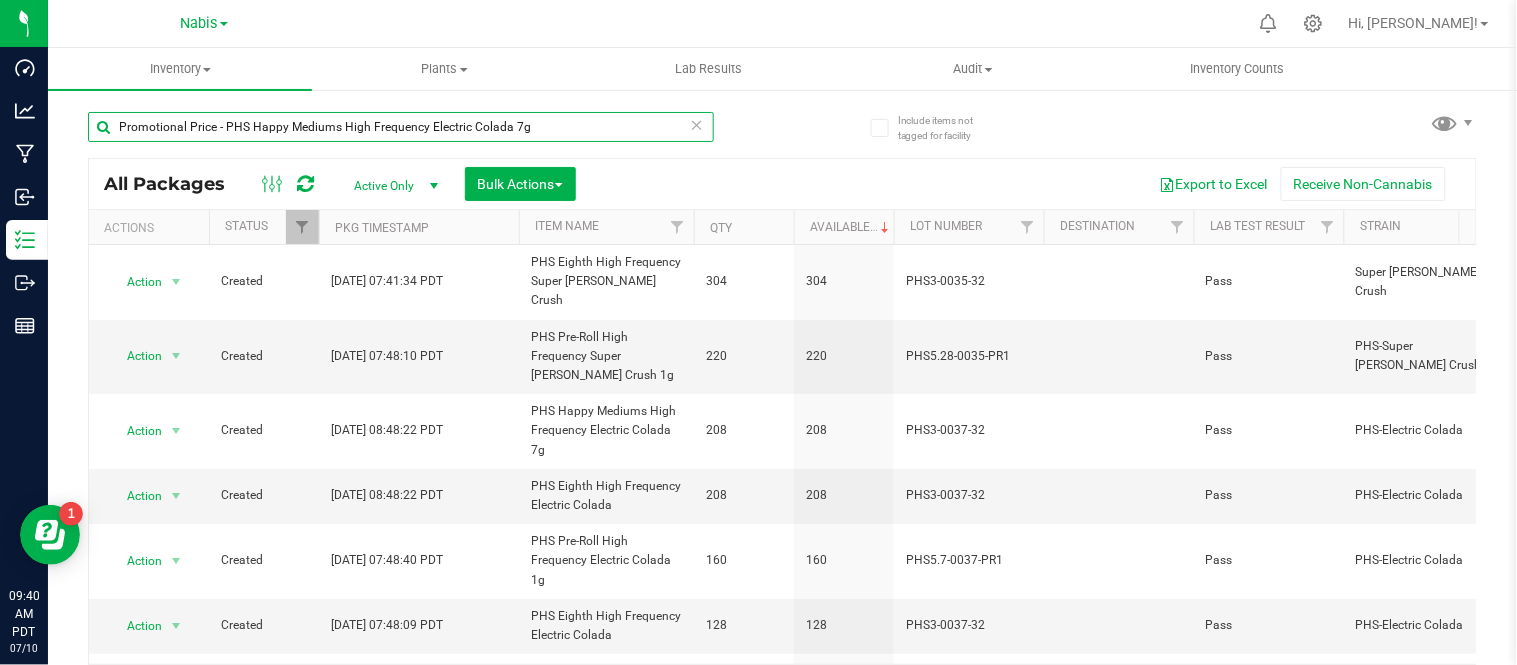 type on "Promotional Price - PHS Happy Mediums High Frequency Electric Colada 7g" 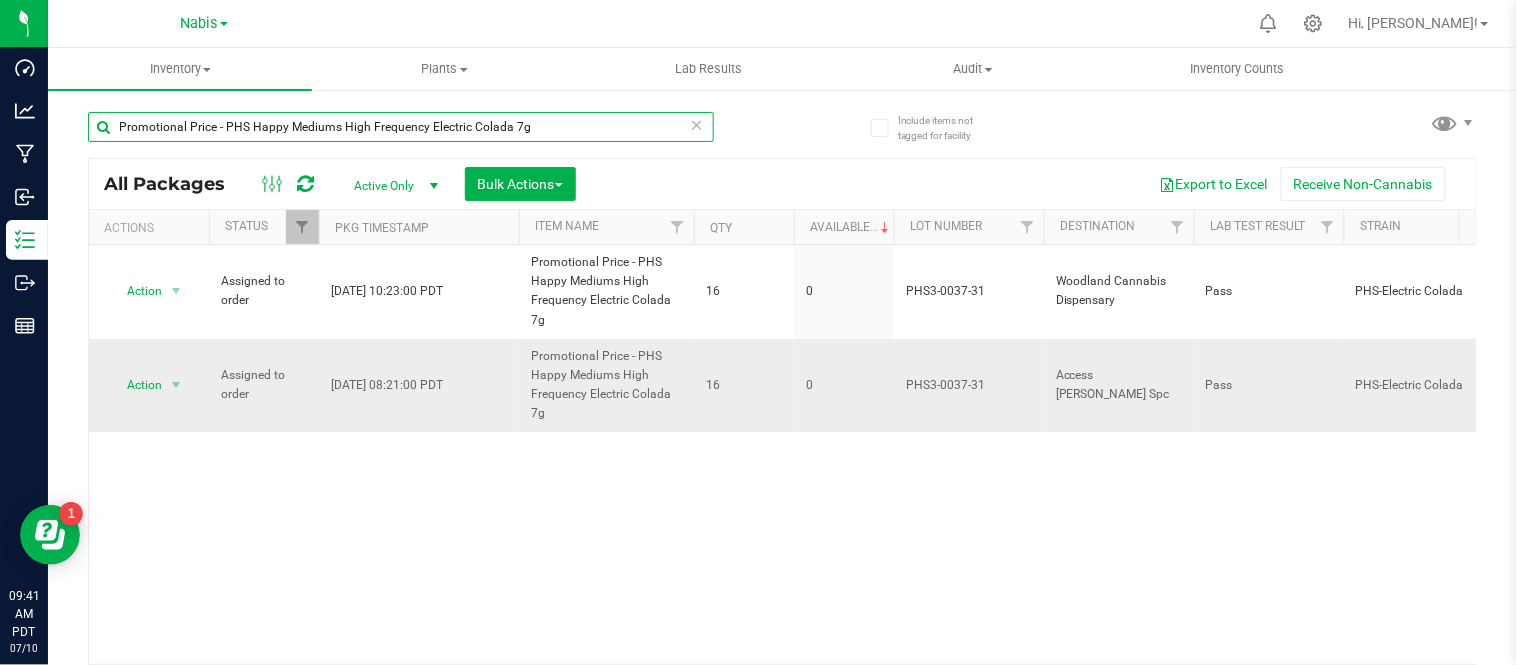 scroll, scrollTop: 0, scrollLeft: 581, axis: horizontal 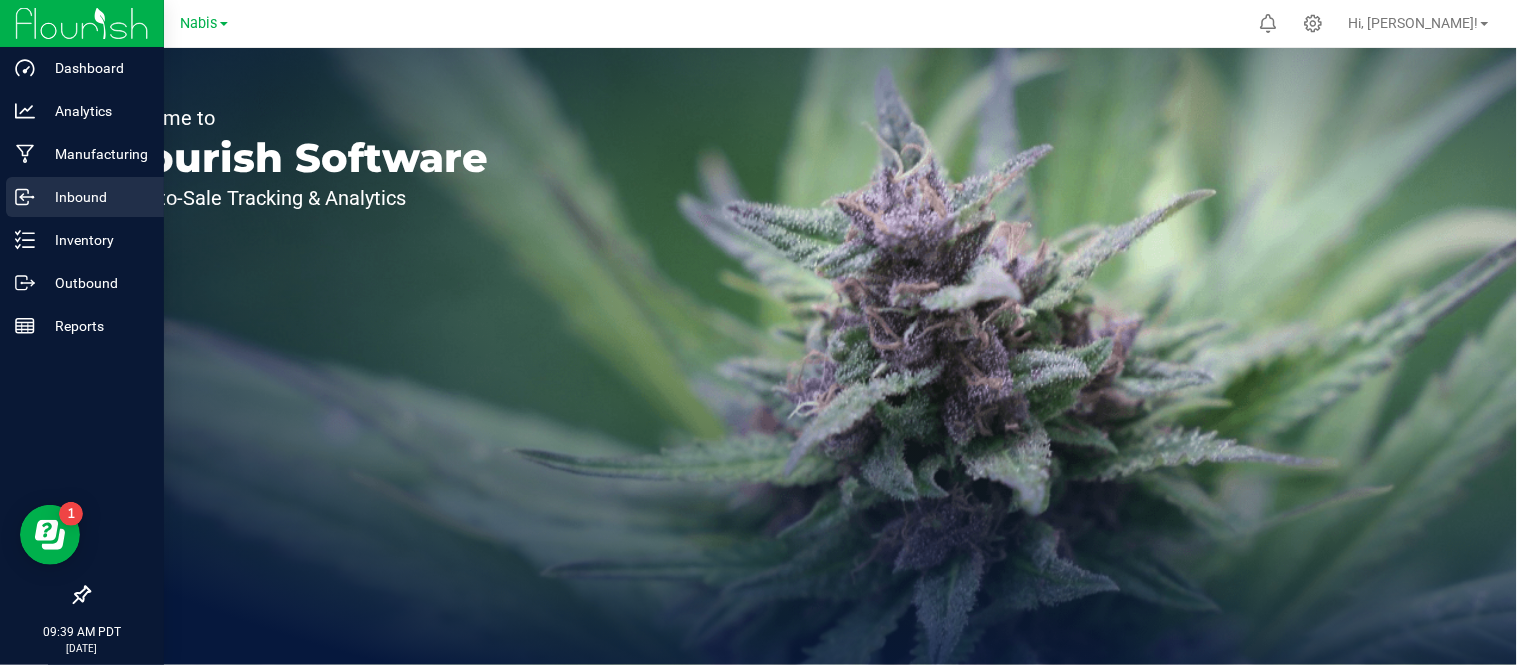 click on "Inbound" at bounding box center [95, 197] 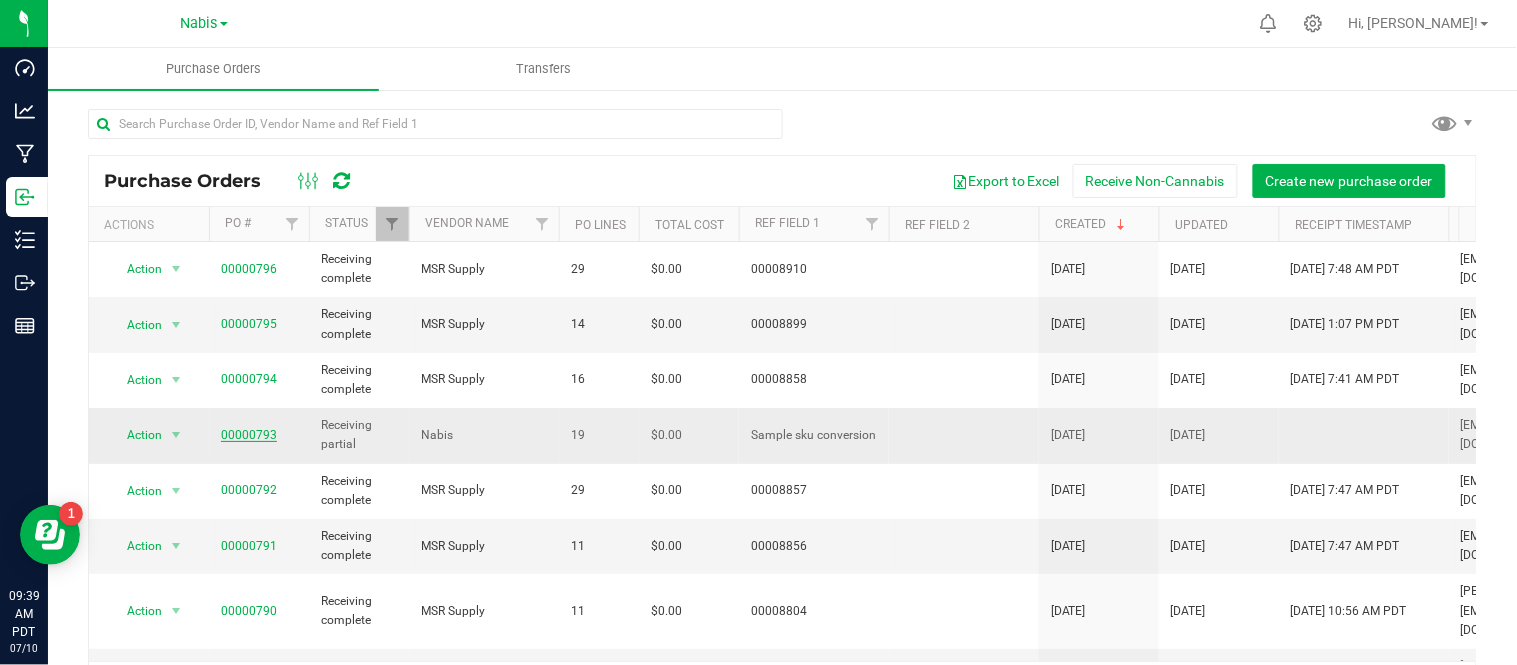 click on "00000793" at bounding box center [249, 435] 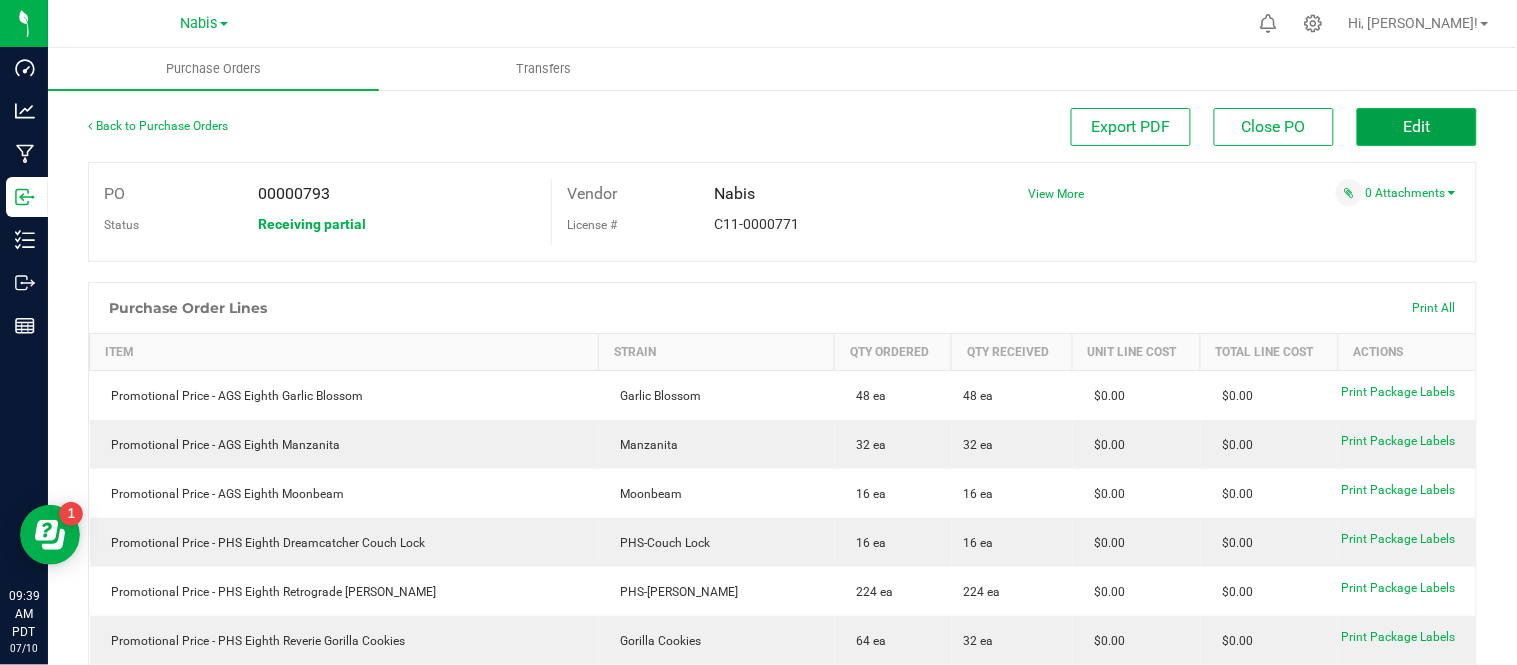 click on "Edit" at bounding box center [1417, 127] 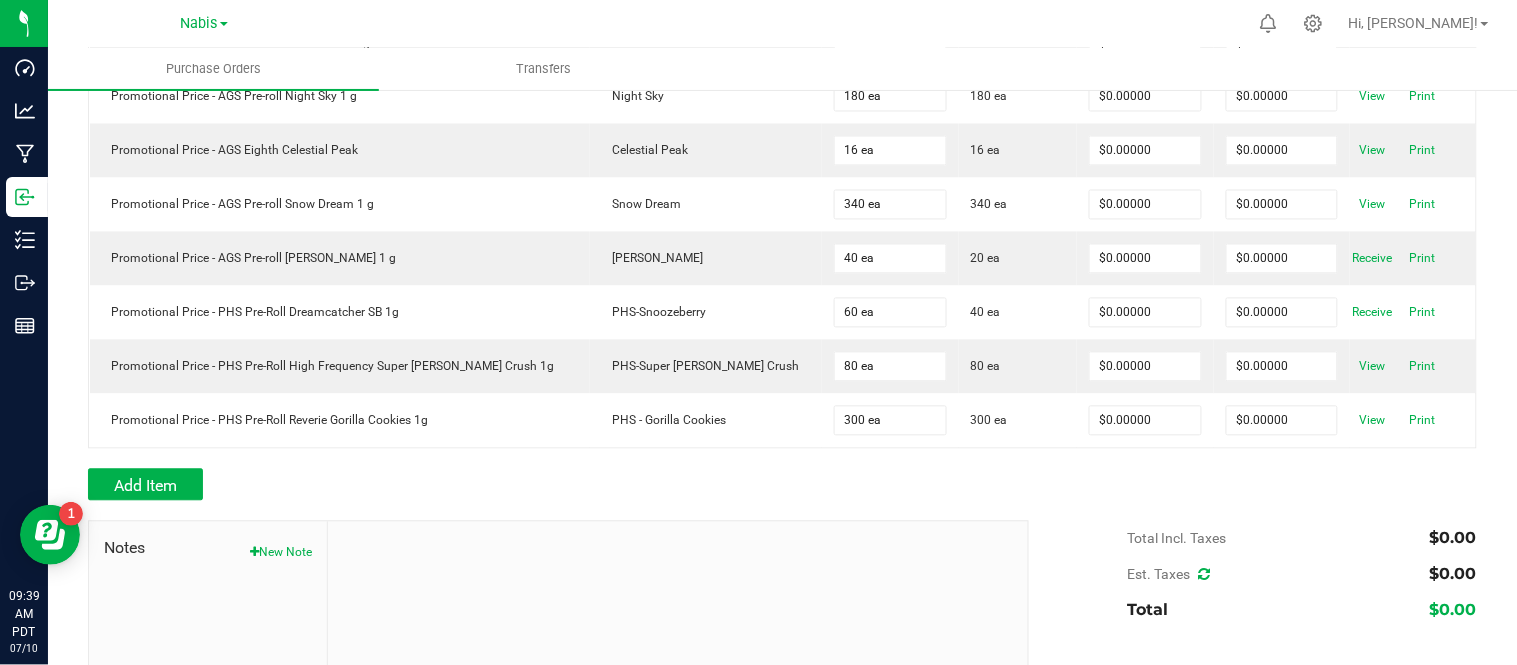 scroll, scrollTop: 1101, scrollLeft: 0, axis: vertical 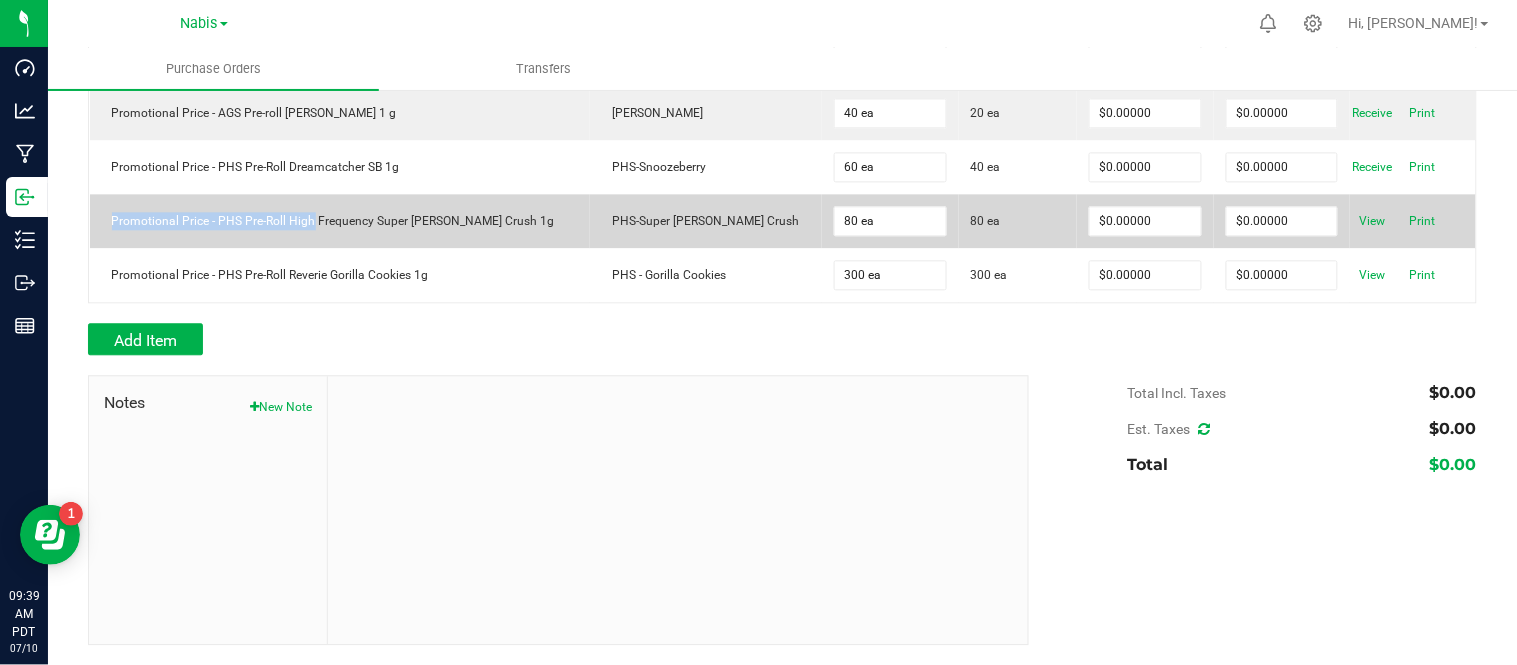 drag, startPoint x: 107, startPoint y: 212, endPoint x: 308, endPoint y: 226, distance: 201.48697 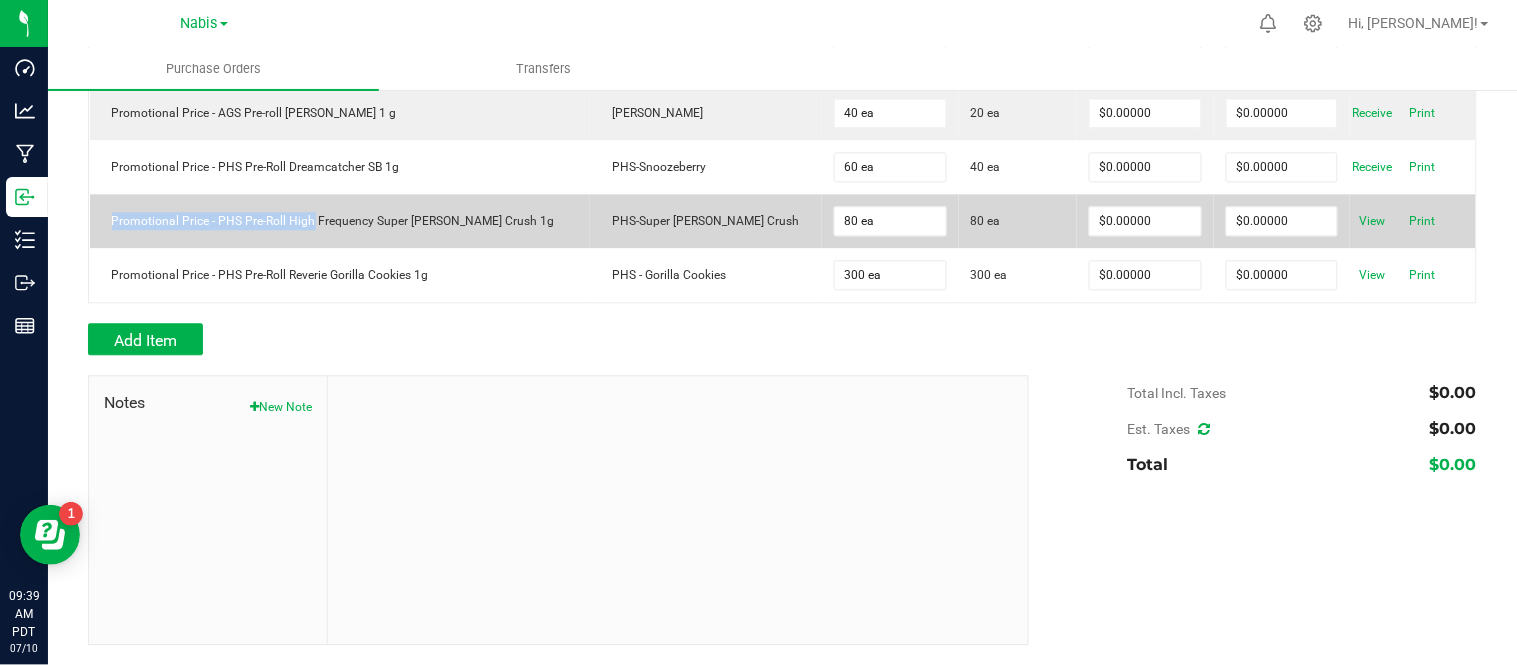 click on "Promotional Price - PHS Pre-Roll High Frequency Super [PERSON_NAME] Crush 1g" at bounding box center (340, 221) 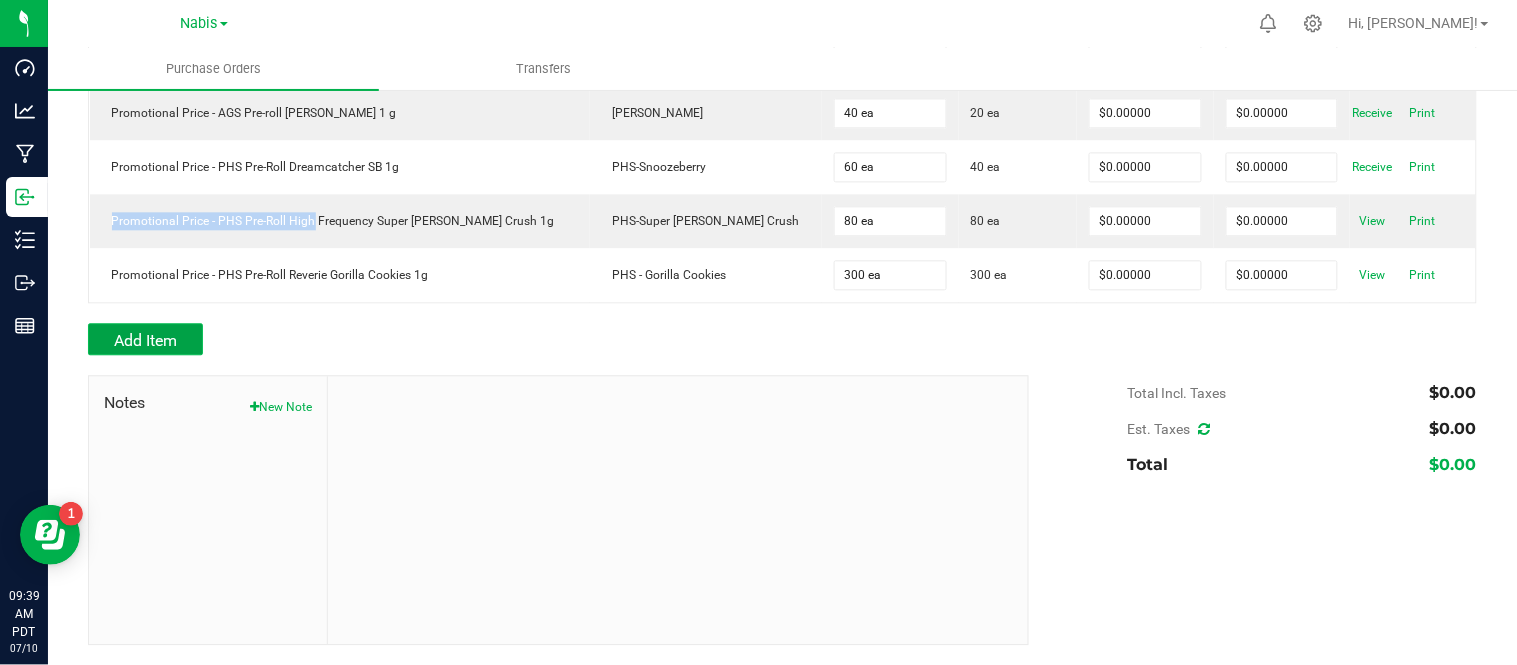 click on "Add Item" at bounding box center [145, 340] 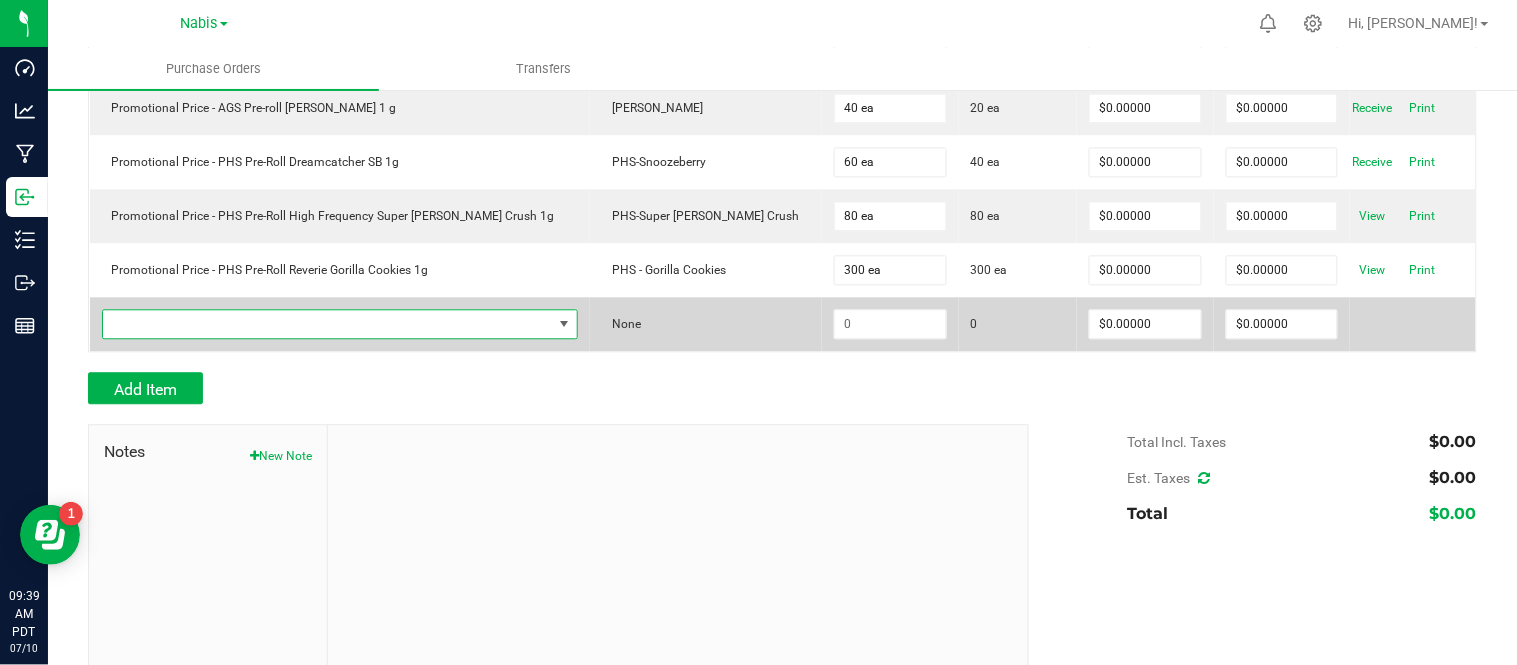 click at bounding box center (328, 324) 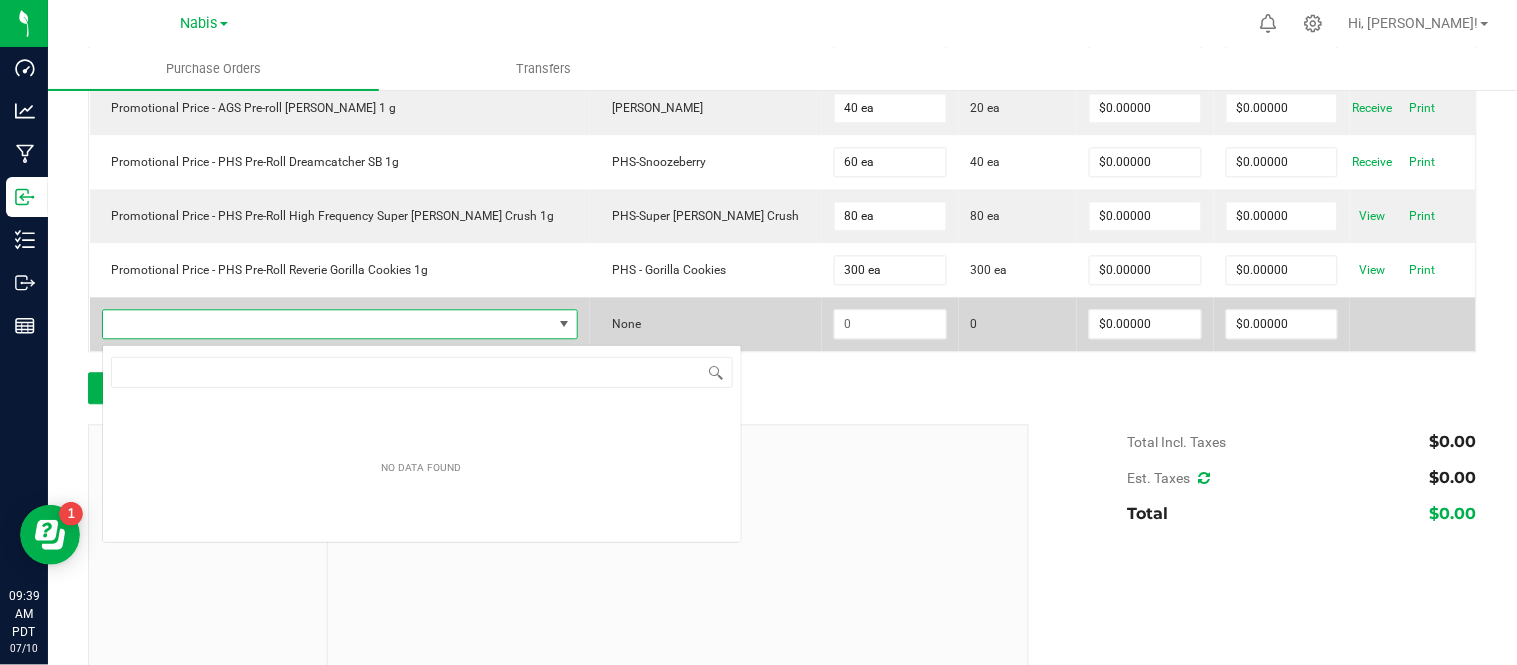 scroll, scrollTop: 99970, scrollLeft: 99543, axis: both 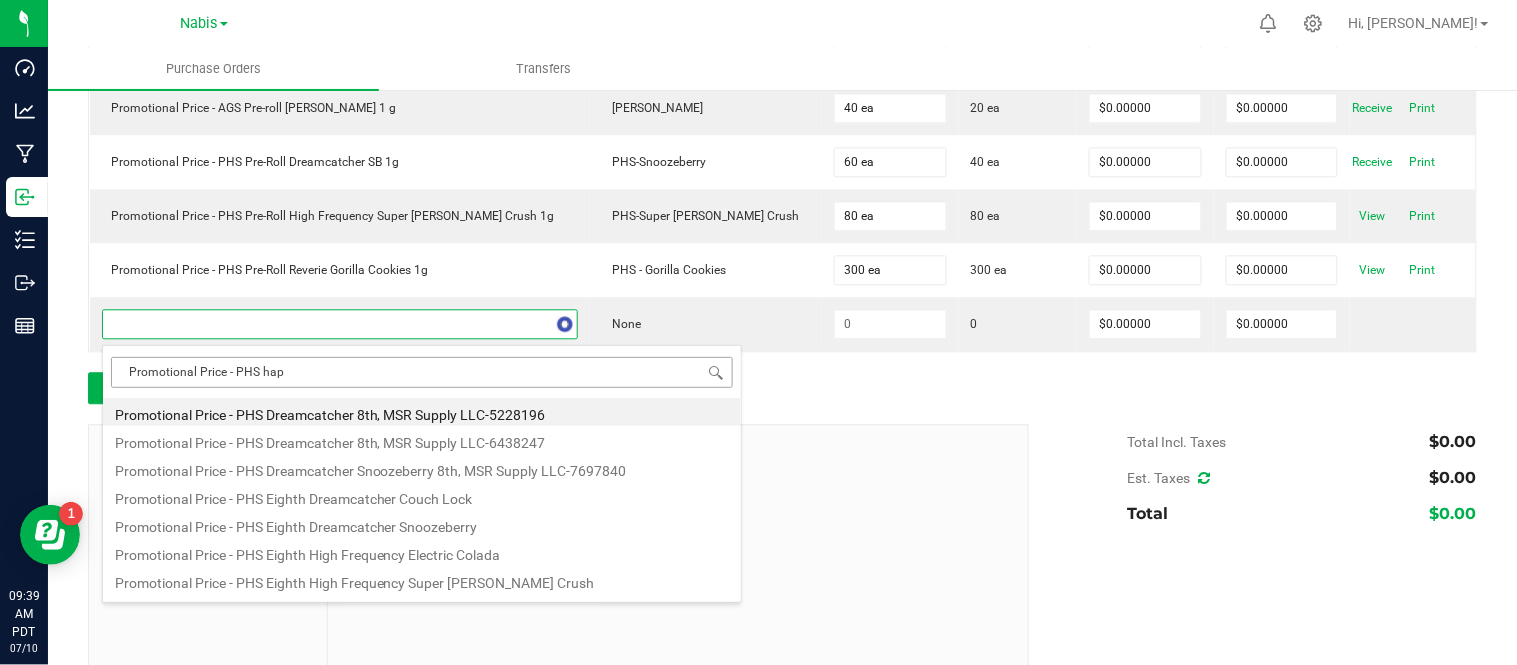 type on "Promotional Price - PHS happ" 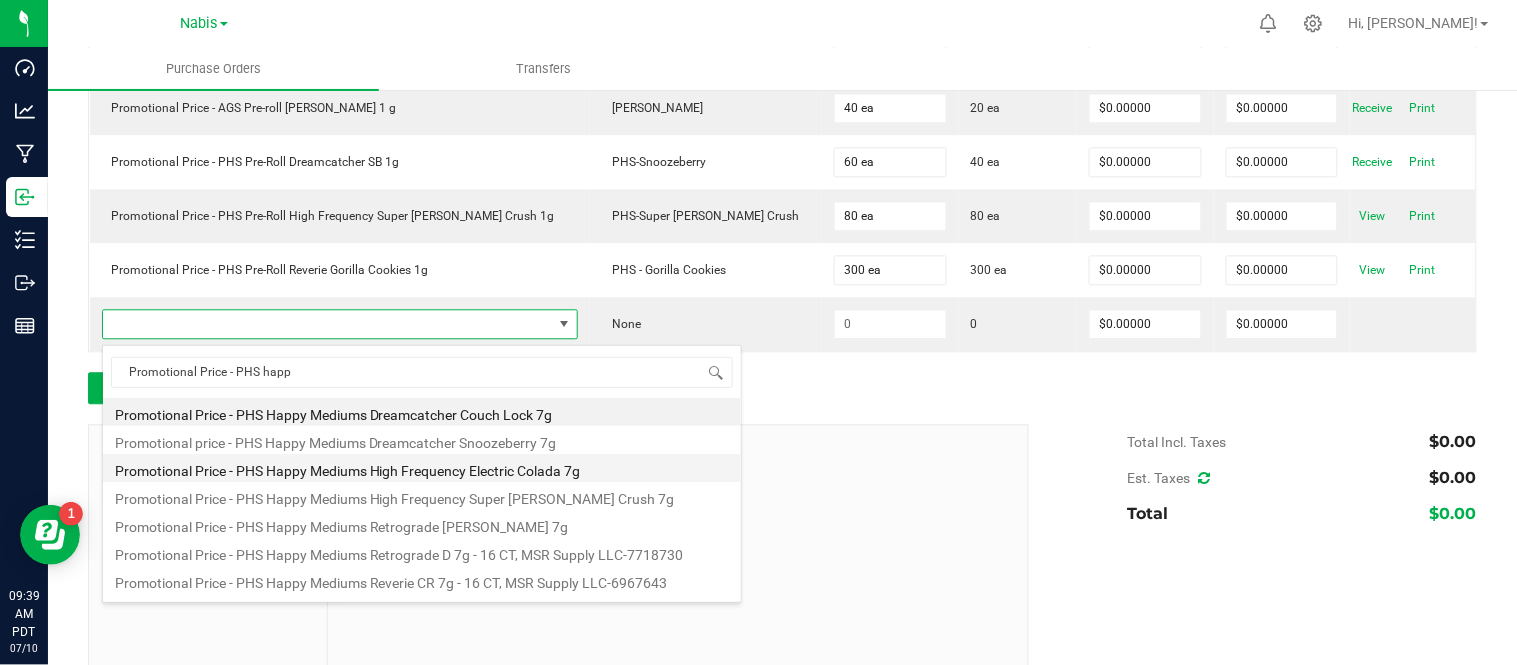 click on "Promotional Price - PHS Happy Mediums High Frequency Electric Colada 7g" at bounding box center (422, 468) 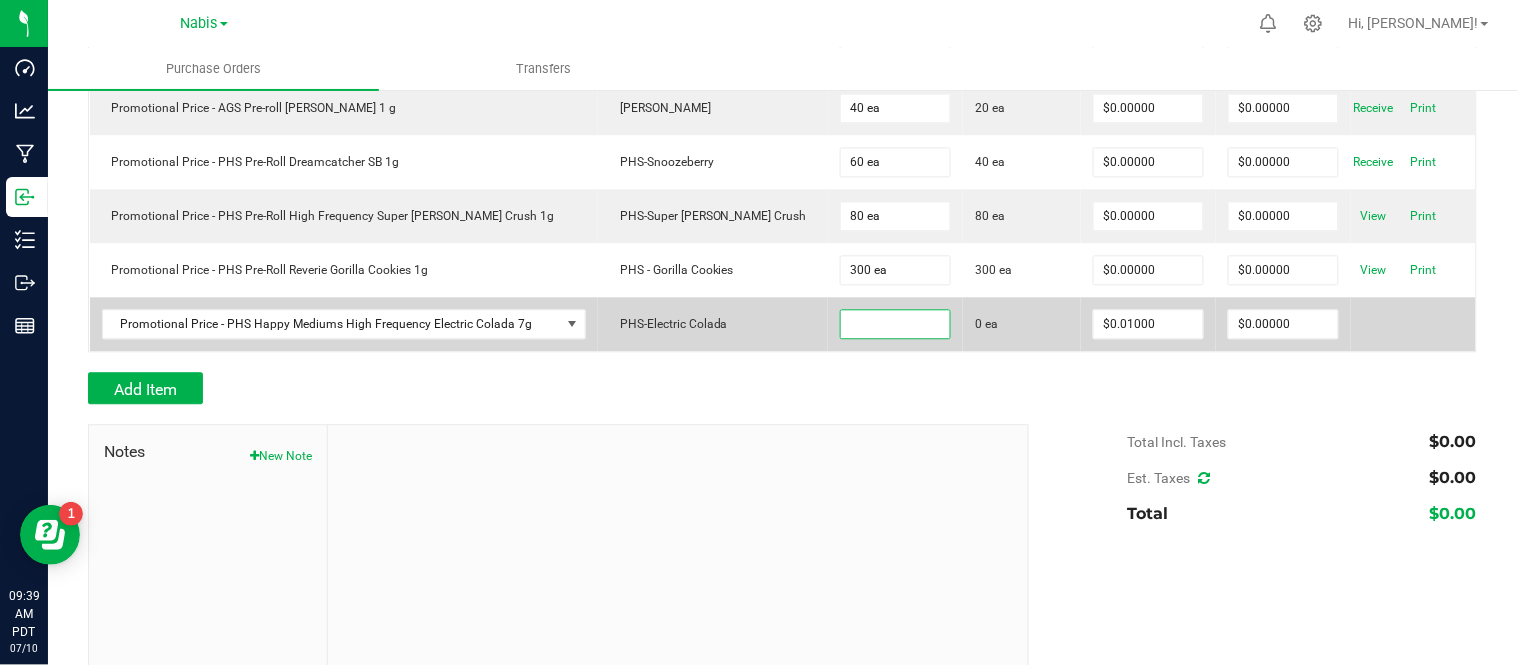 click at bounding box center [895, 324] 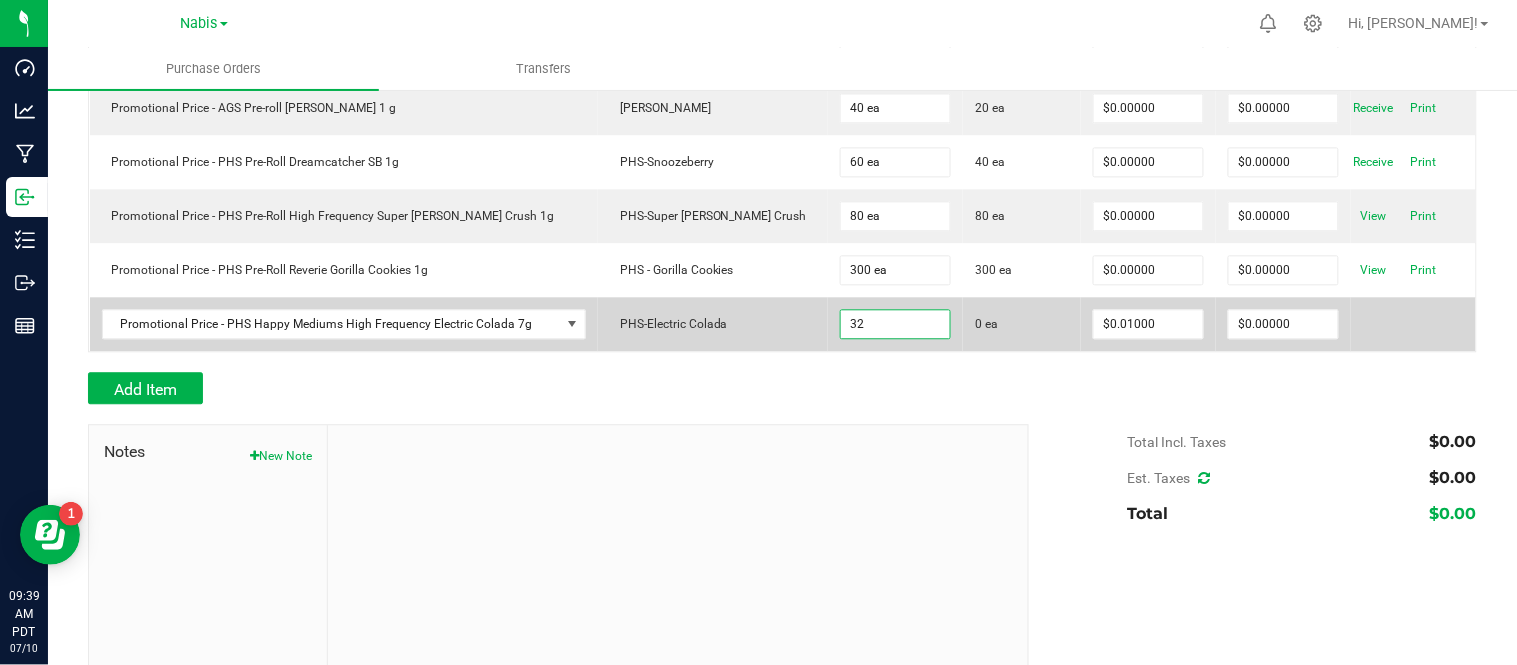 type on "32 ea" 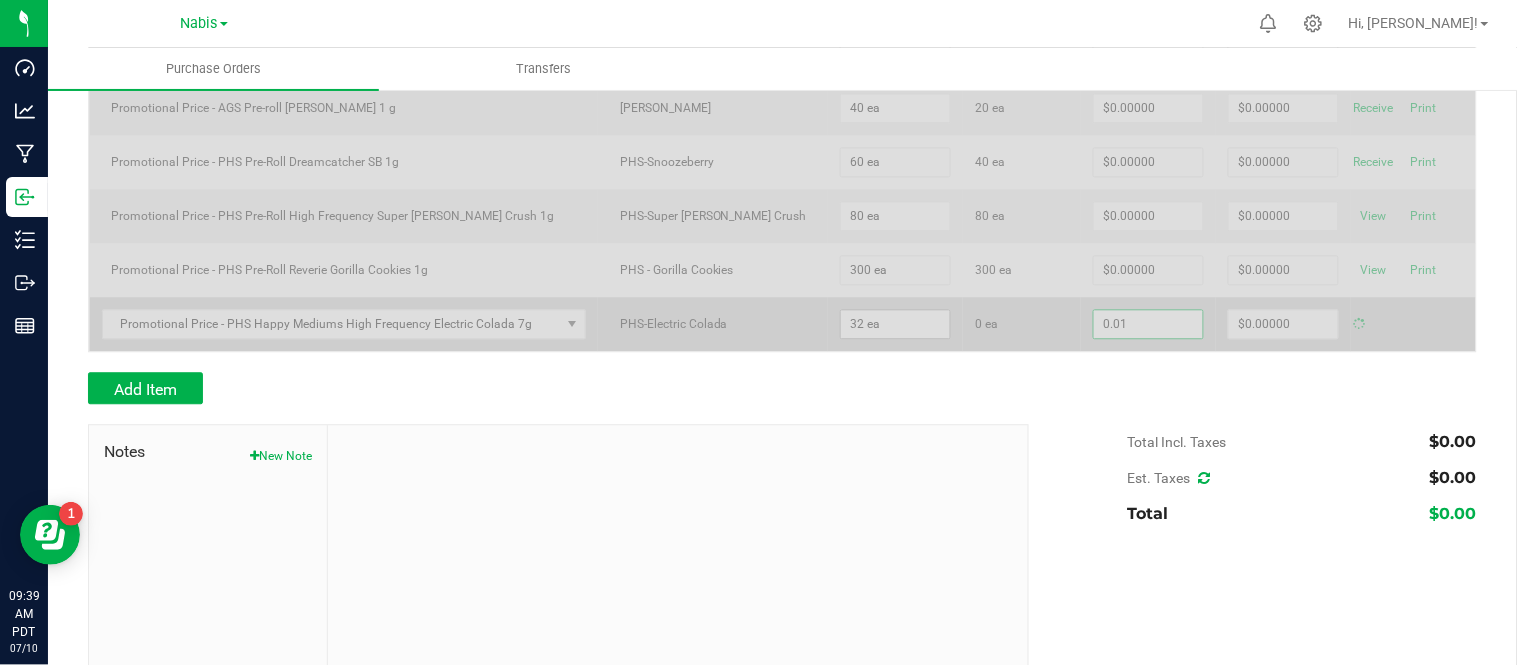 type on "$0.32000" 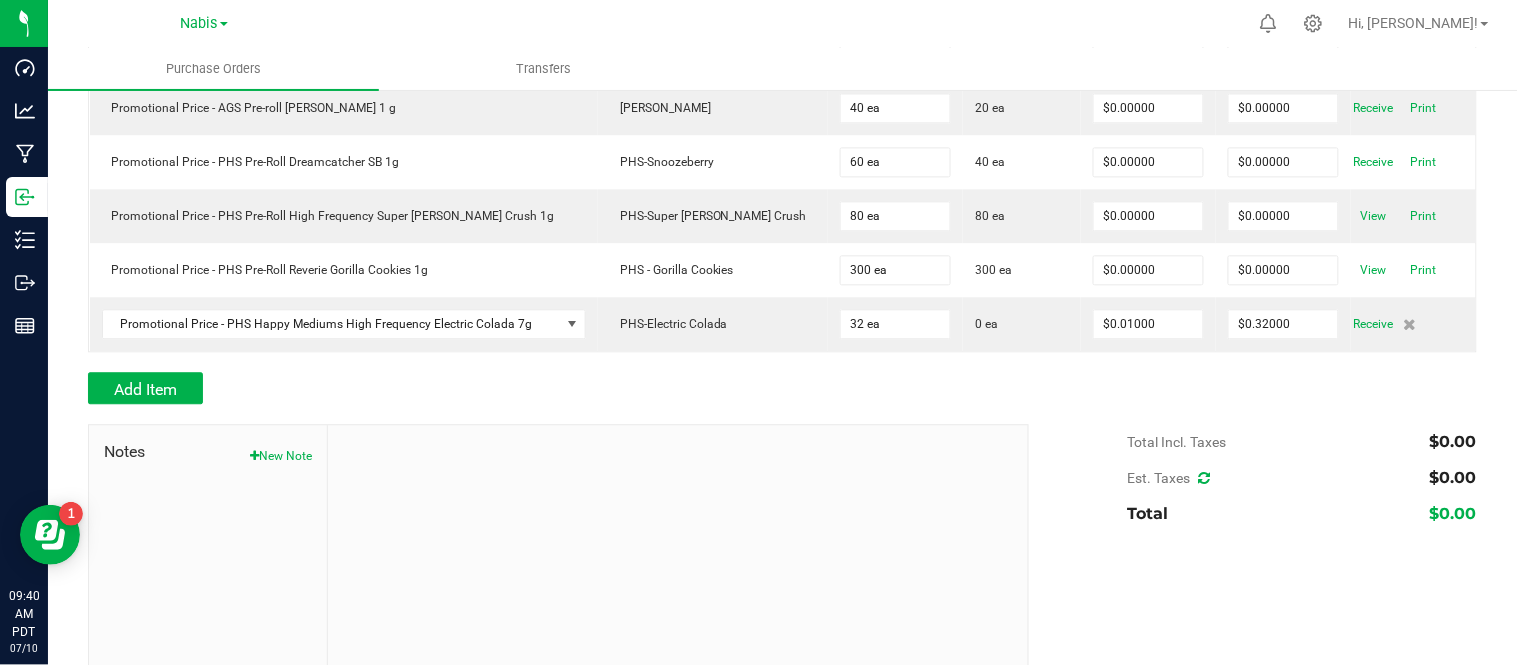 scroll, scrollTop: 1155, scrollLeft: 0, axis: vertical 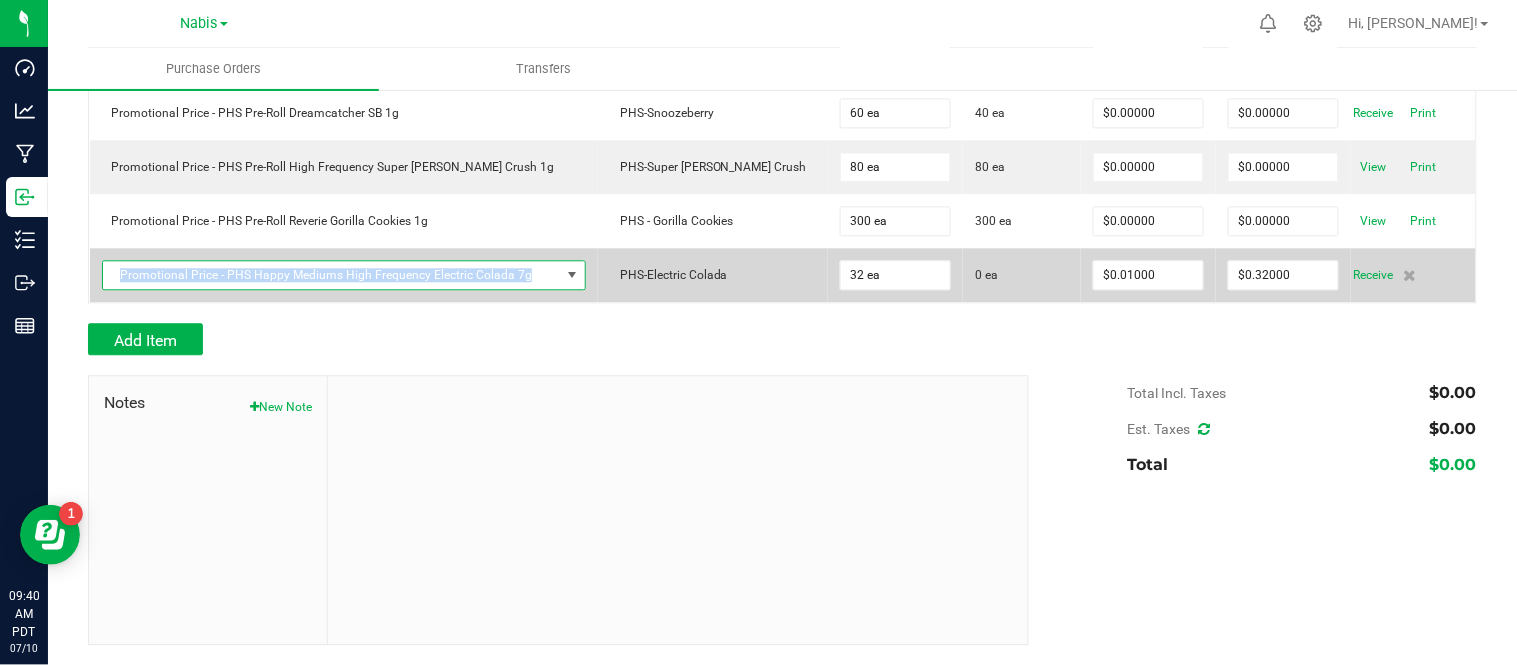 drag, startPoint x: 491, startPoint y: 278, endPoint x: 121, endPoint y: 276, distance: 370.0054 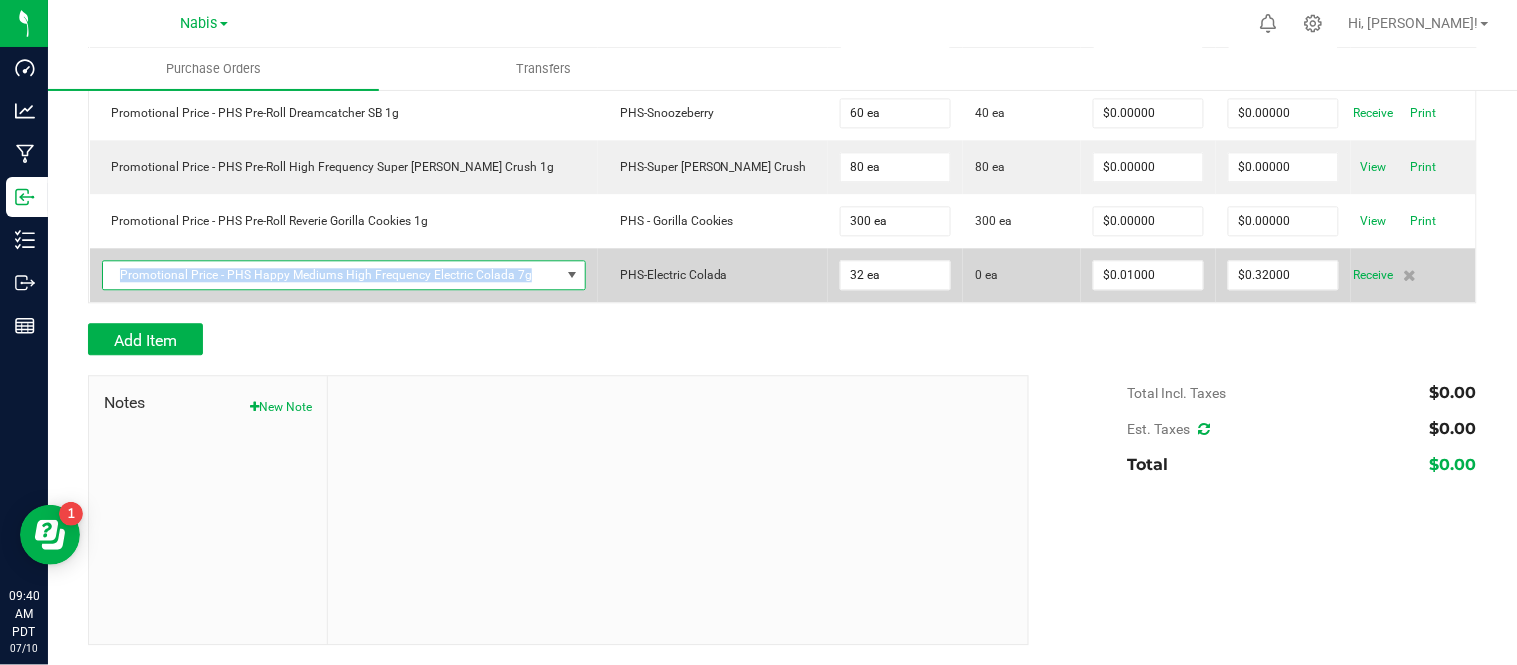 click on "Promotional Price - PHS Happy Mediums High Frequency Electric Colada 7g" at bounding box center [331, 275] 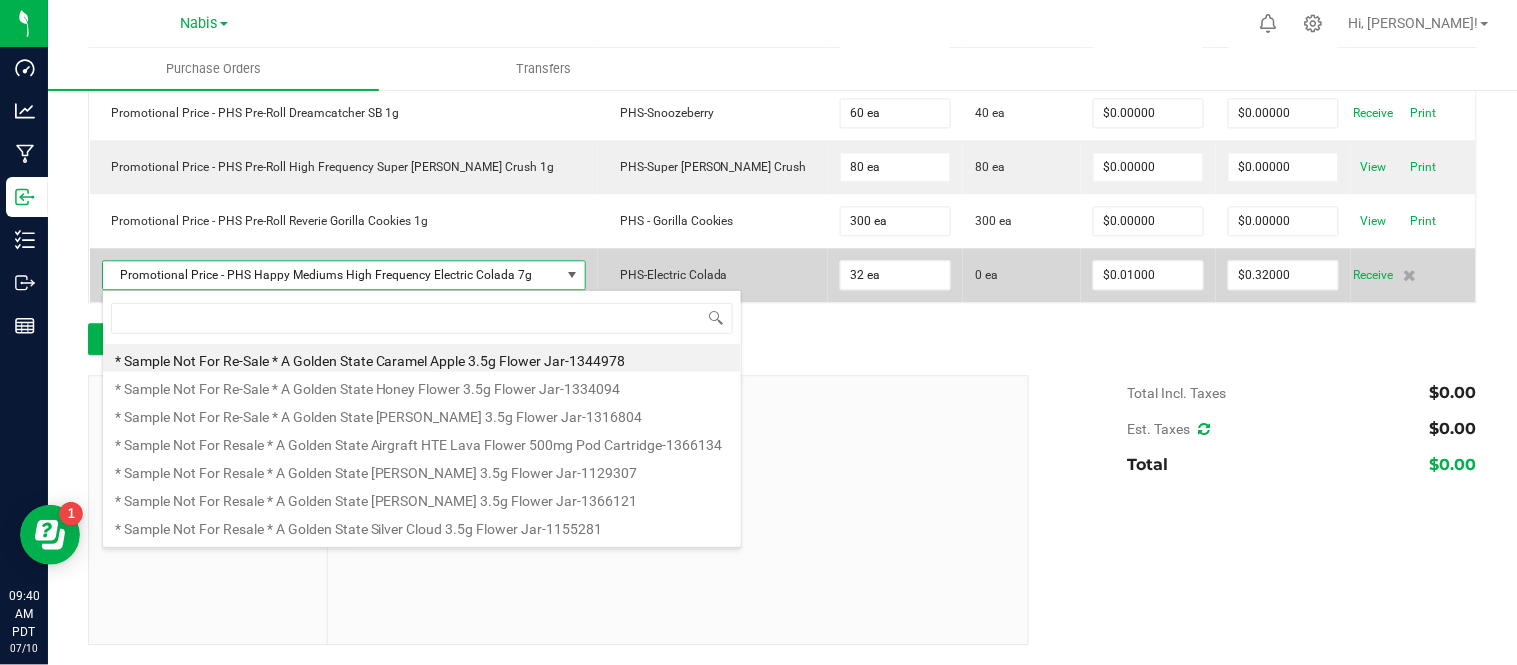 scroll, scrollTop: 99970, scrollLeft: 99501, axis: both 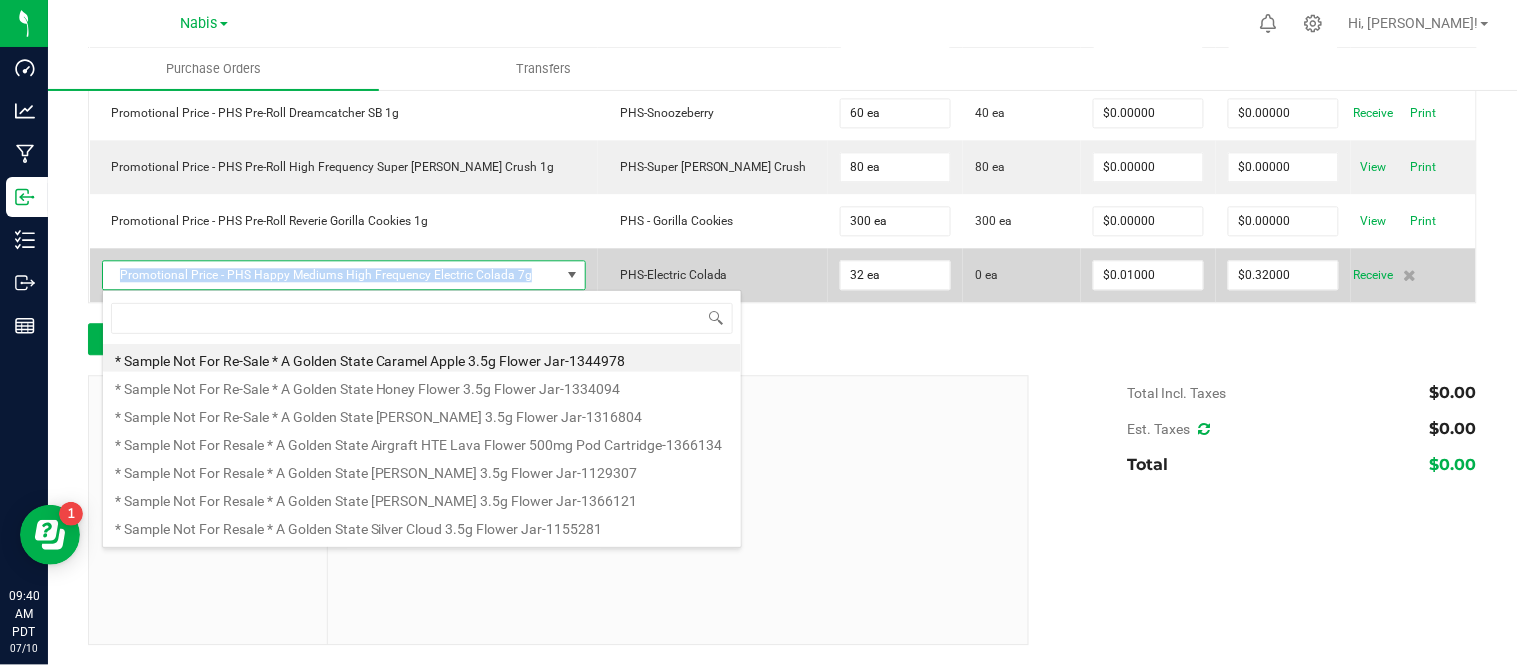 drag, startPoint x: 121, startPoint y: 276, endPoint x: 555, endPoint y: 272, distance: 434.01843 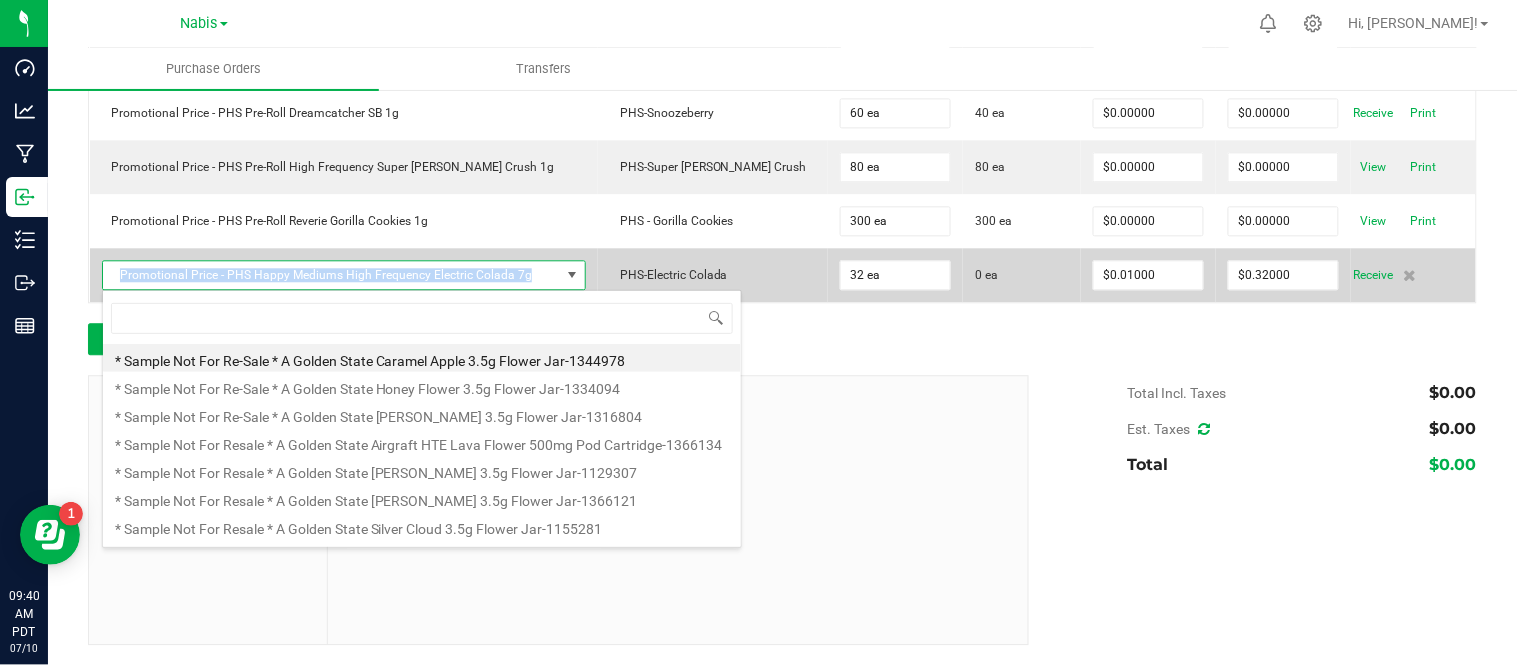 click on "Promotional Price - PHS Happy Mediums High Frequency Electric Colada 7g" at bounding box center [331, 275] 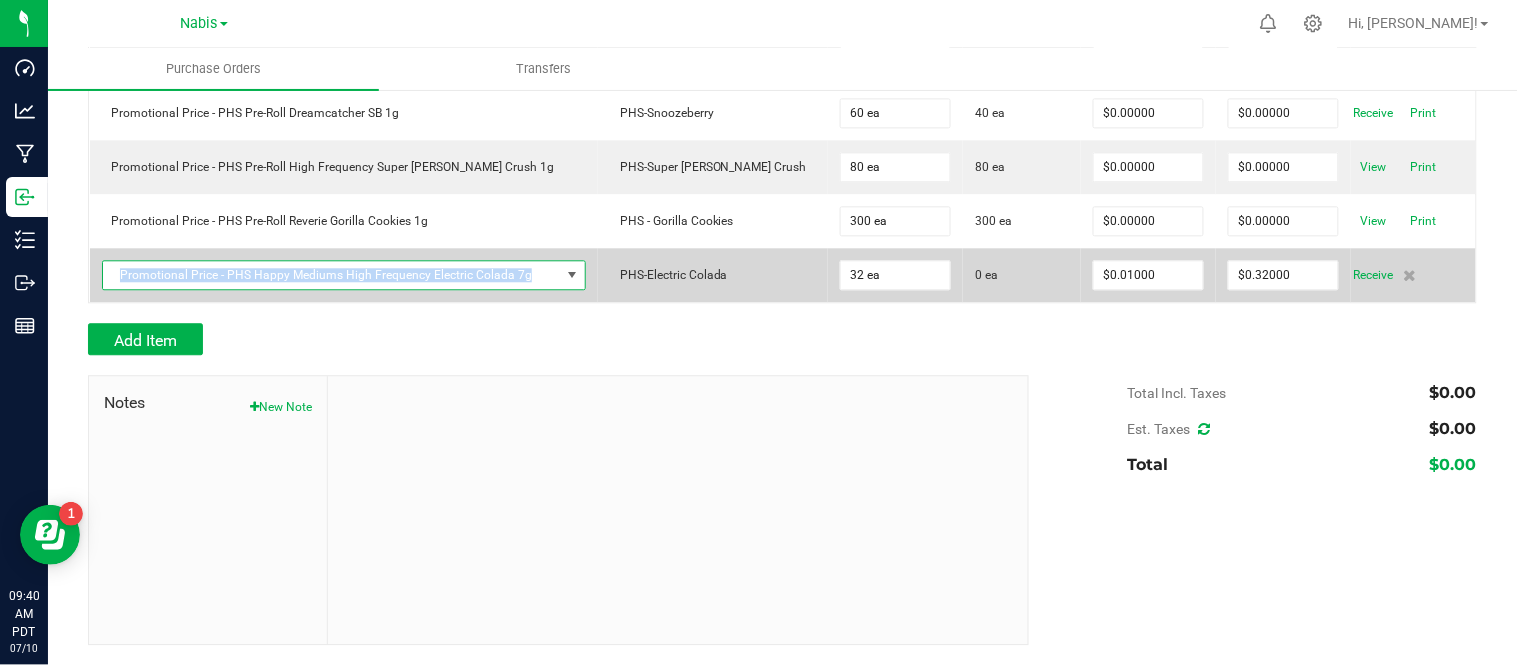 copy on "Promotional Price - PHS Happy Mediums High Frequency Electric Colada 7g" 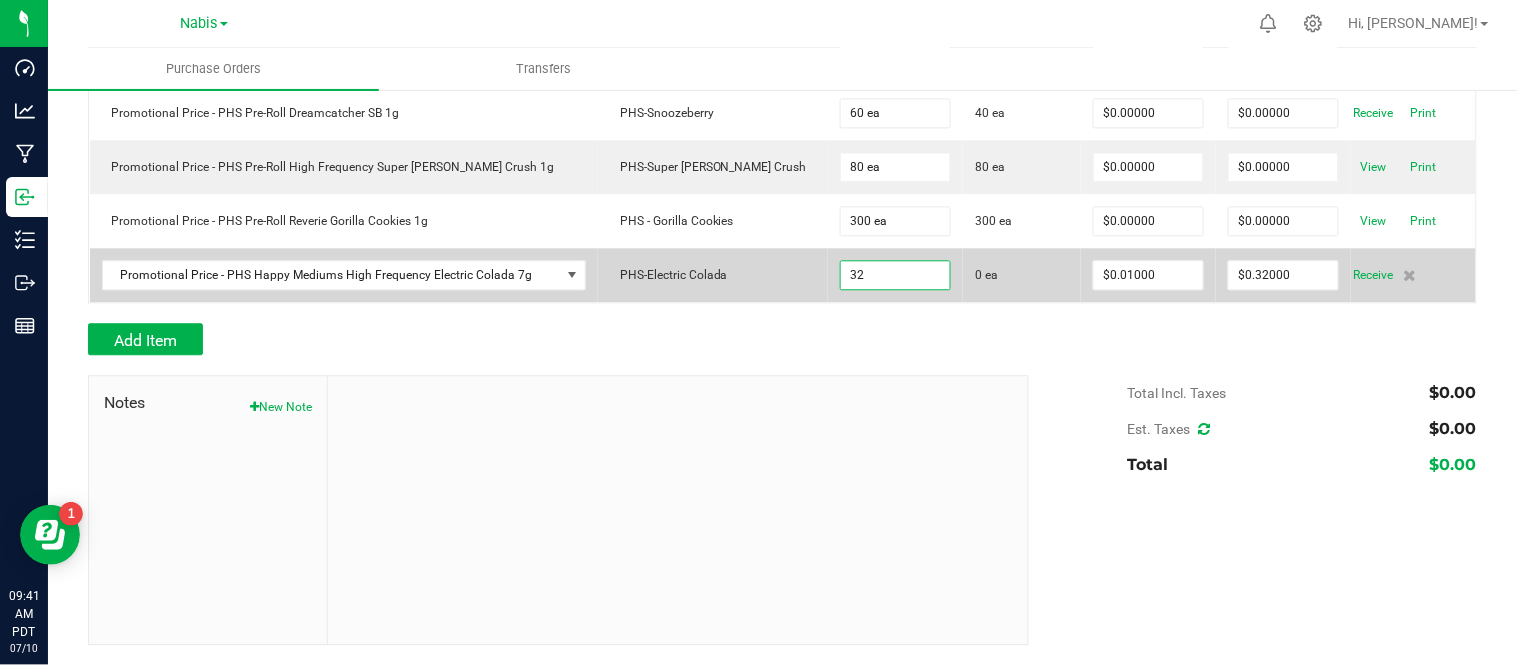 click on "32" at bounding box center [895, 275] 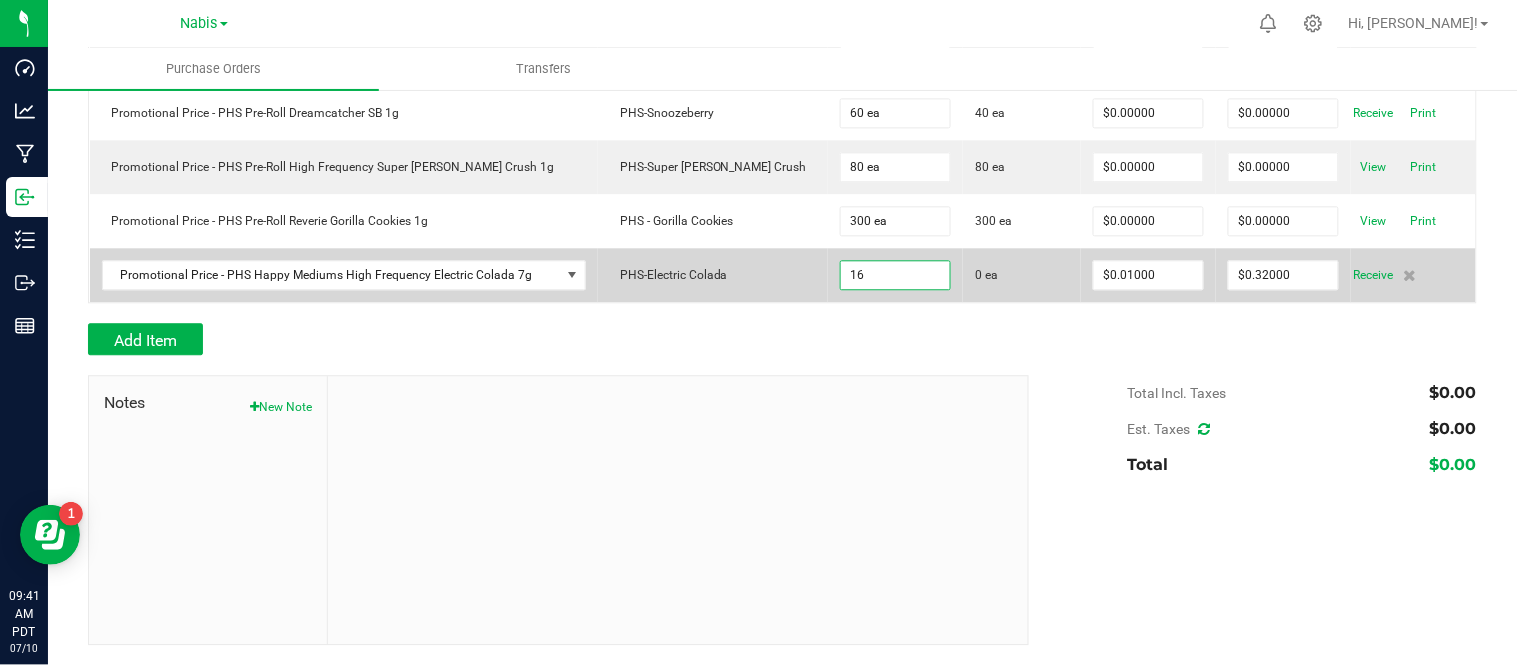 type on "16 ea" 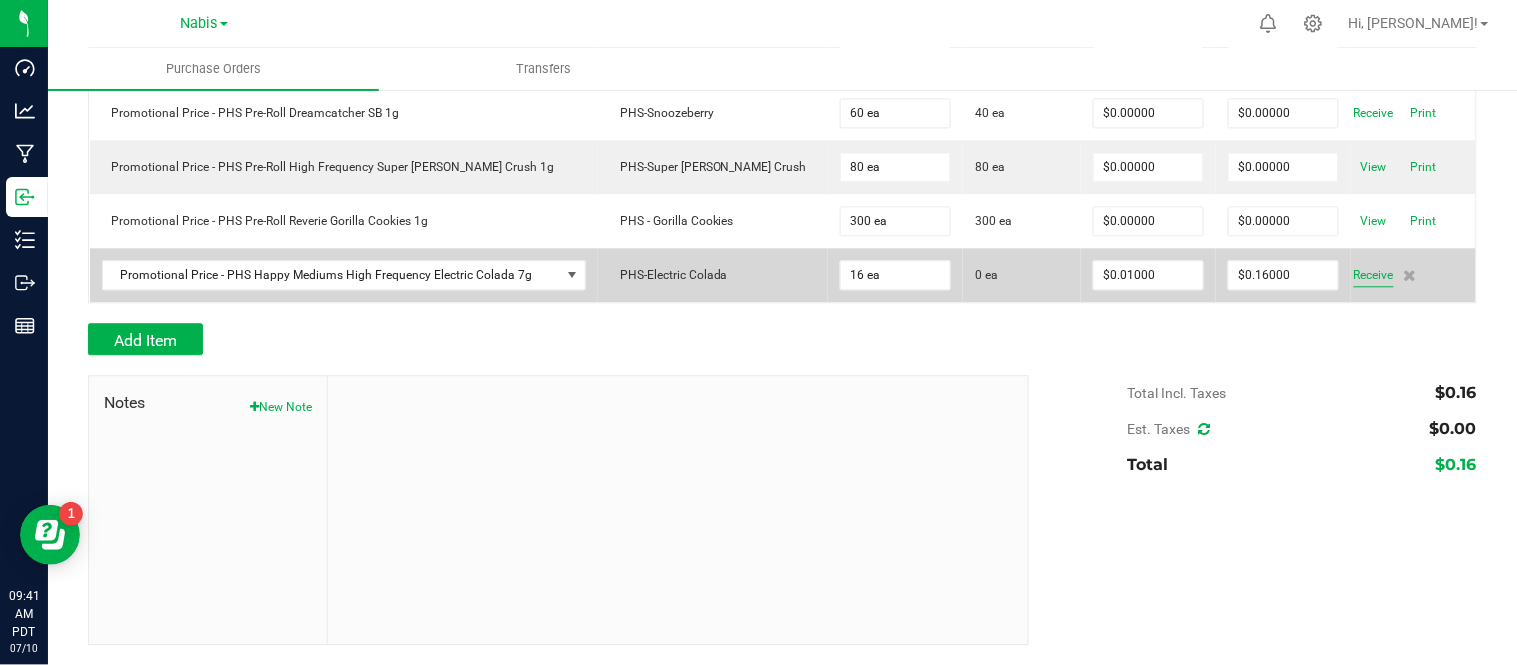 click on "Receive" at bounding box center (1374, 275) 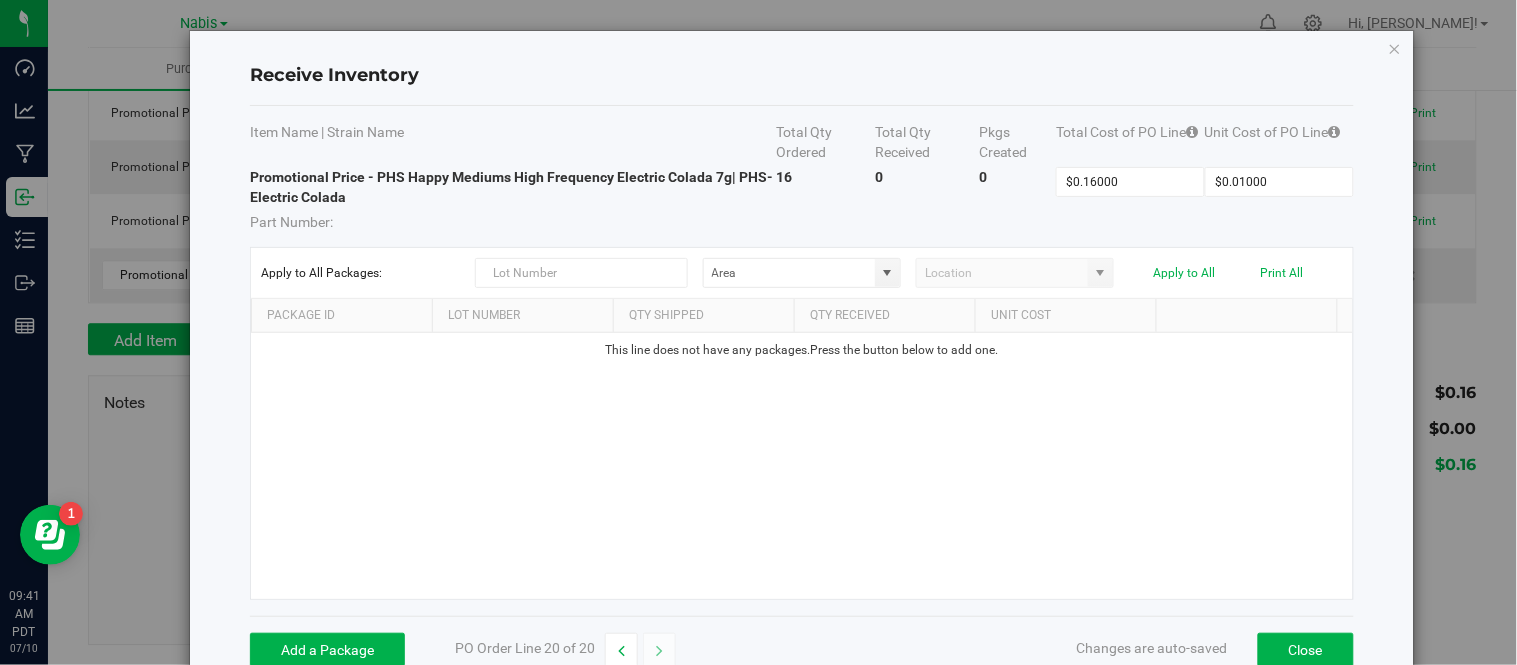 click on "Add a Package  PO Order Line 20 of 20 Changes are auto-saved  Close" at bounding box center [802, 649] 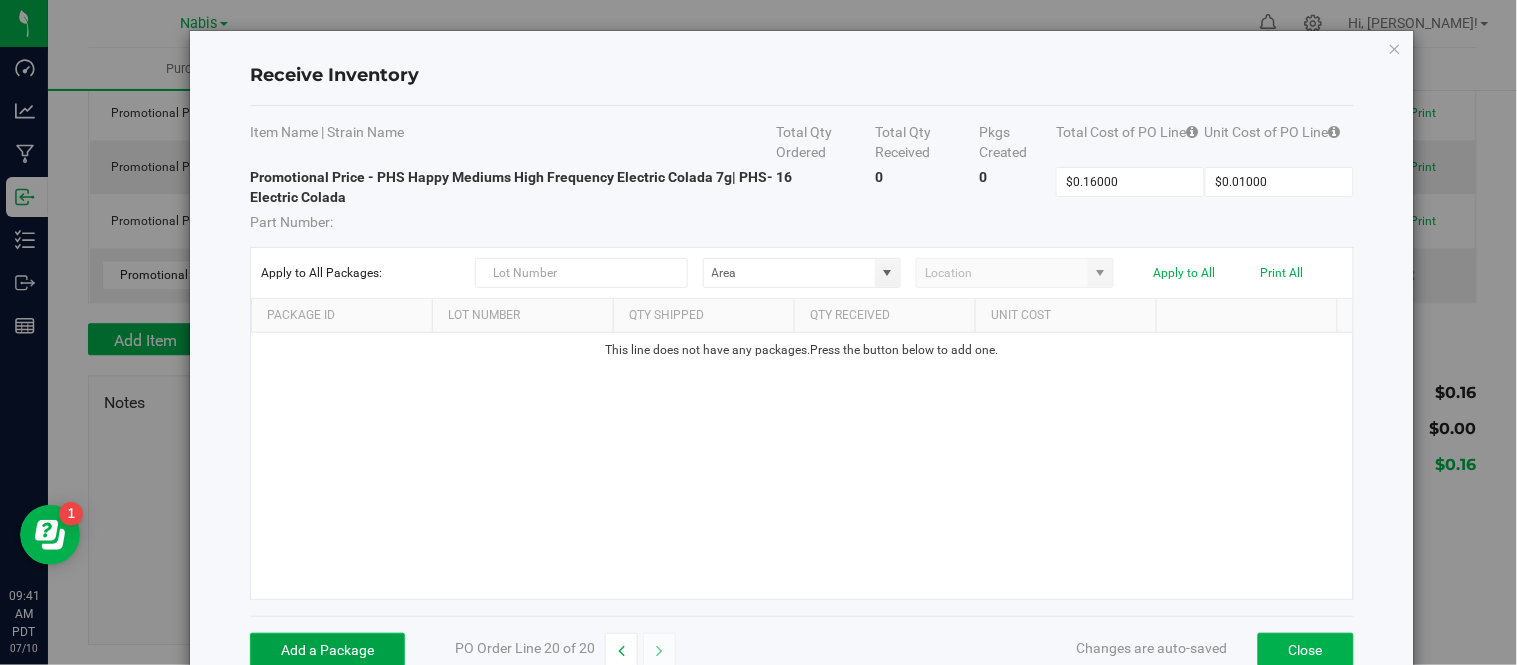 click on "Add a Package" at bounding box center (327, 650) 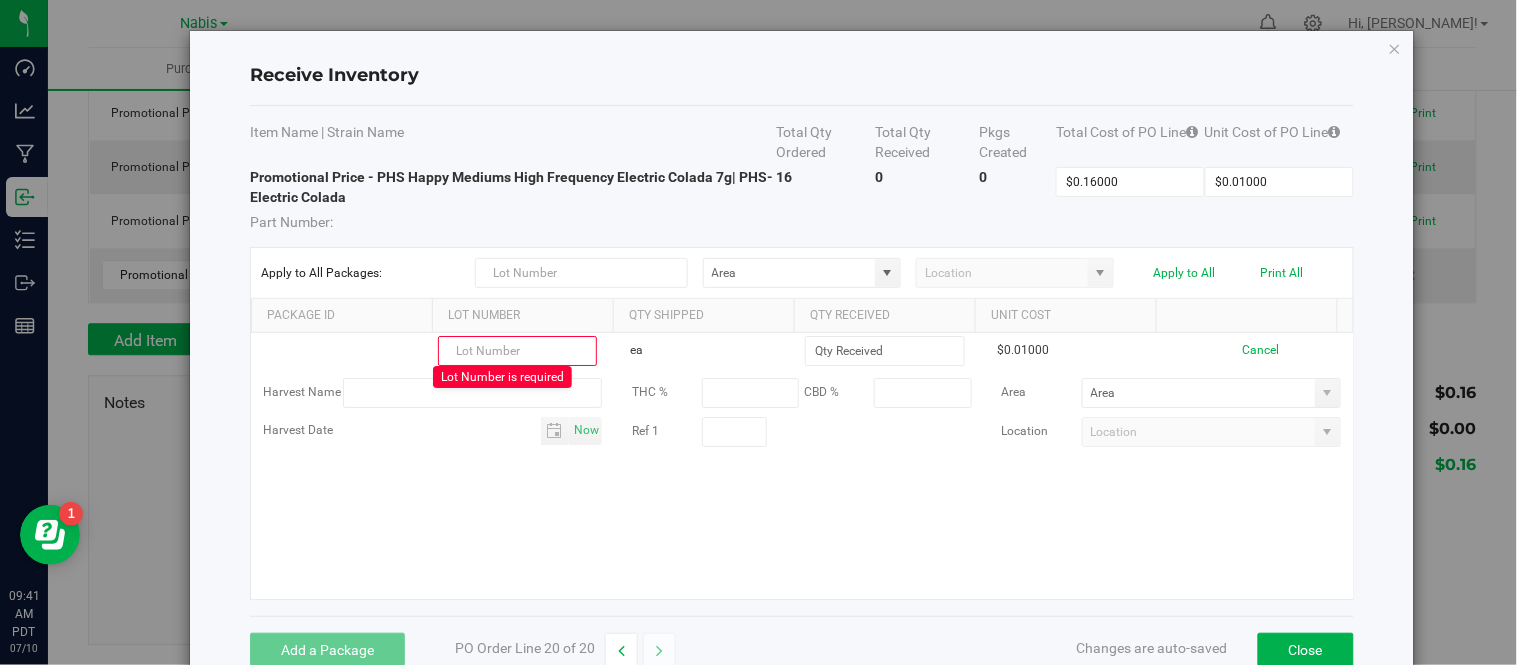 paste on "PHS3-0037-31  (3/19)" 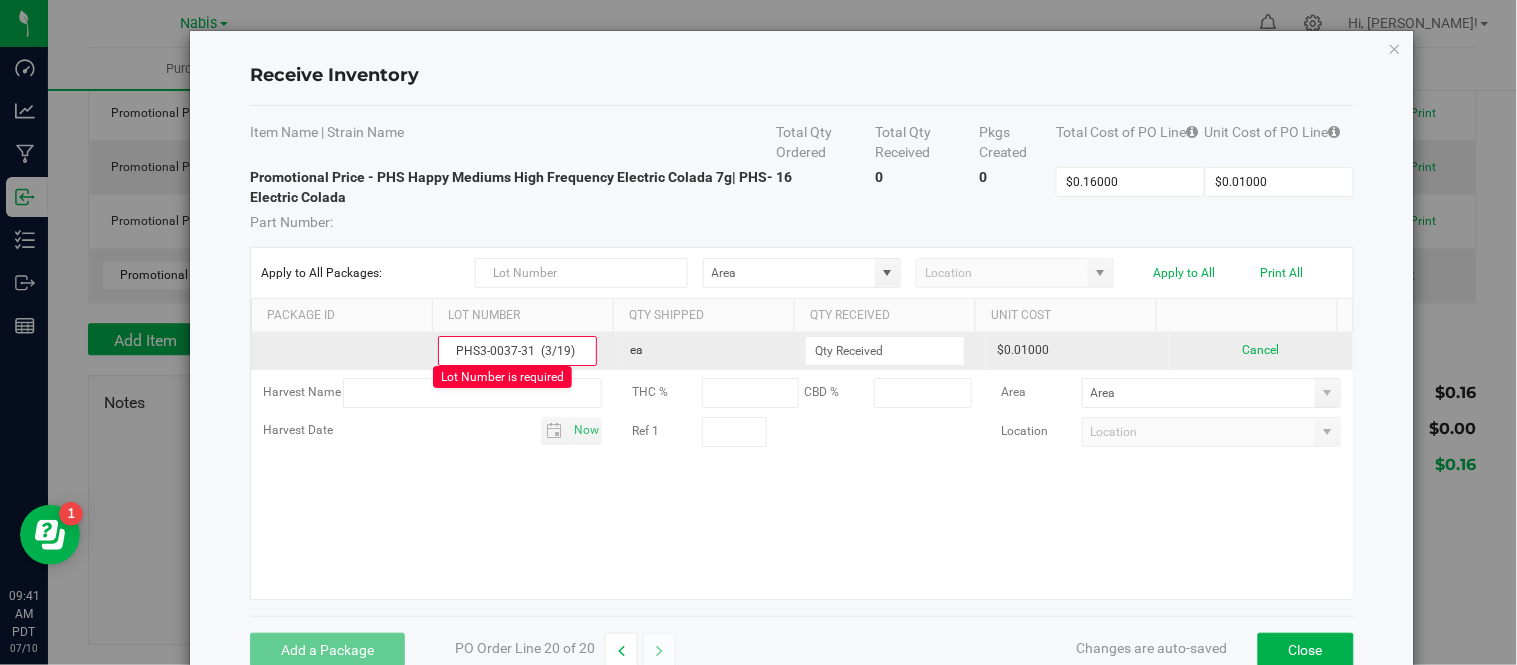 click on "PHS3-0037-31  (3/19)" at bounding box center (518, 351) 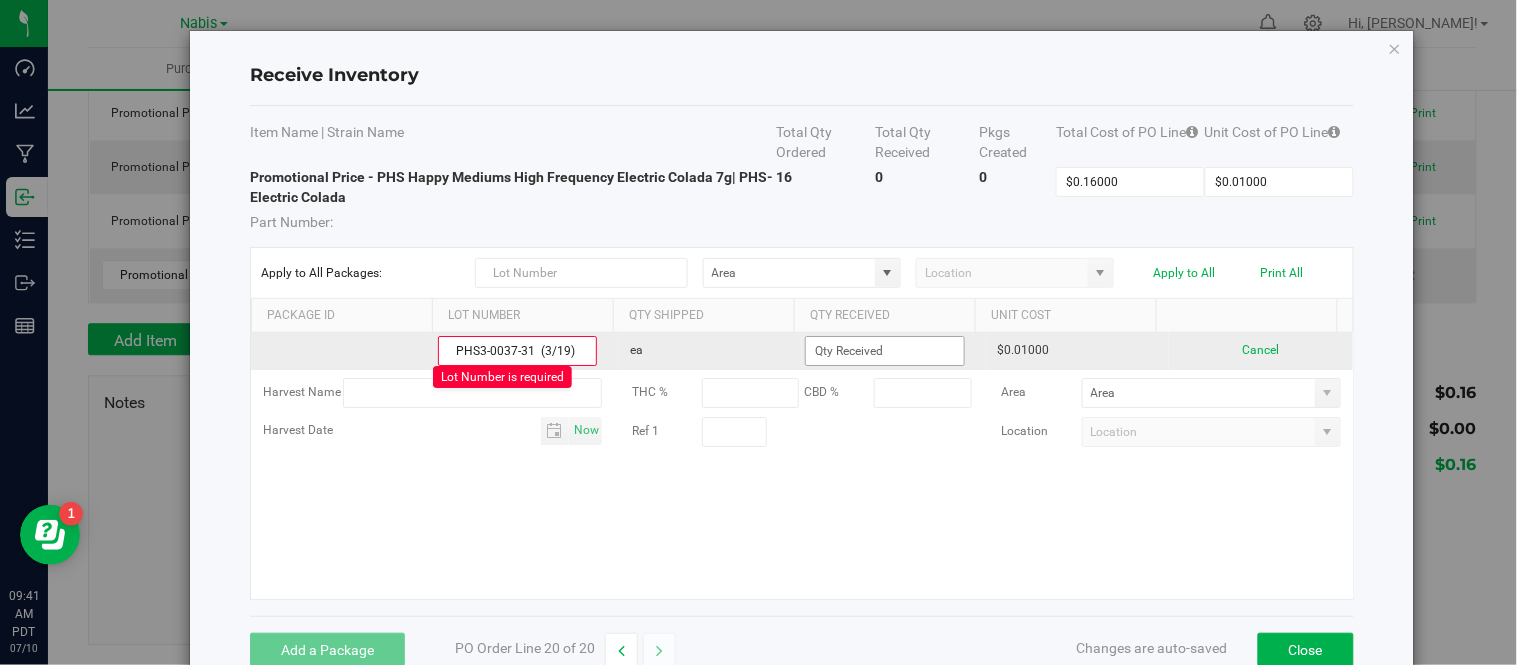 type on "PHS3-0037-31  (3/19)" 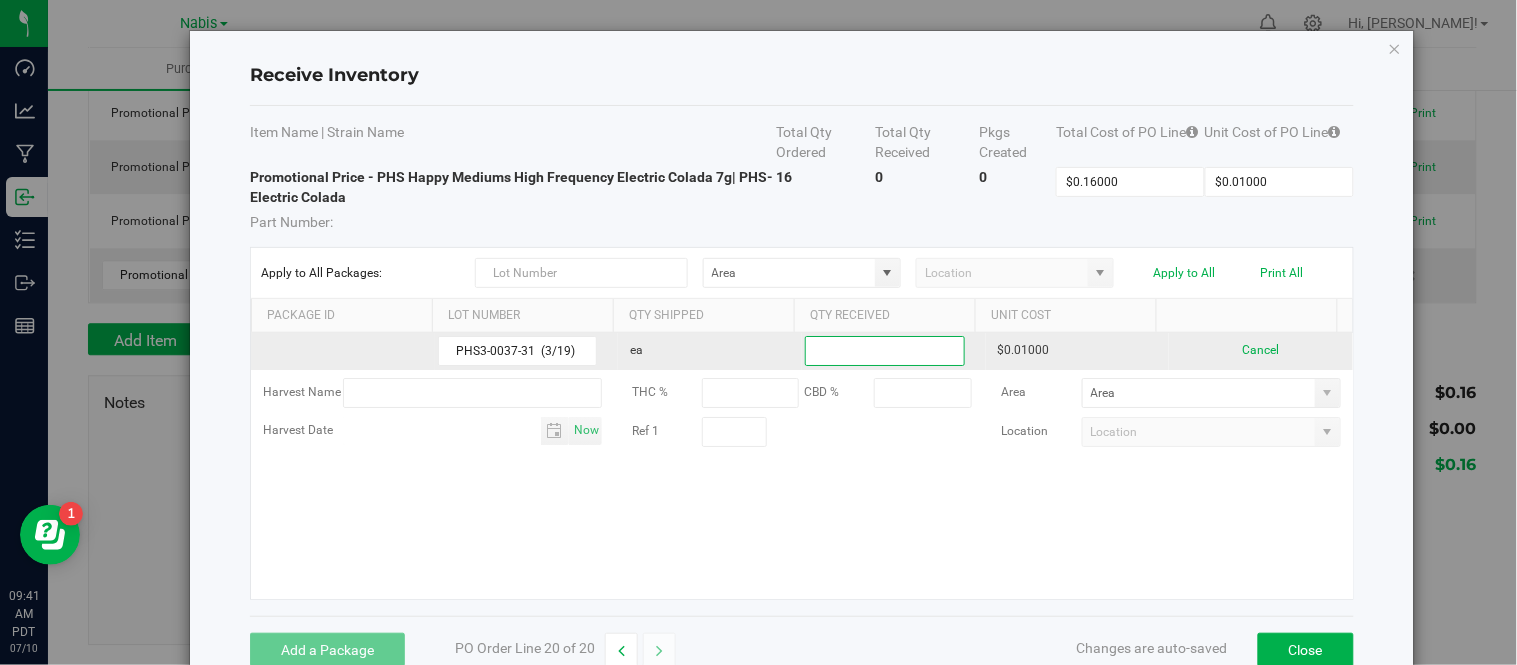 click at bounding box center (885, 351) 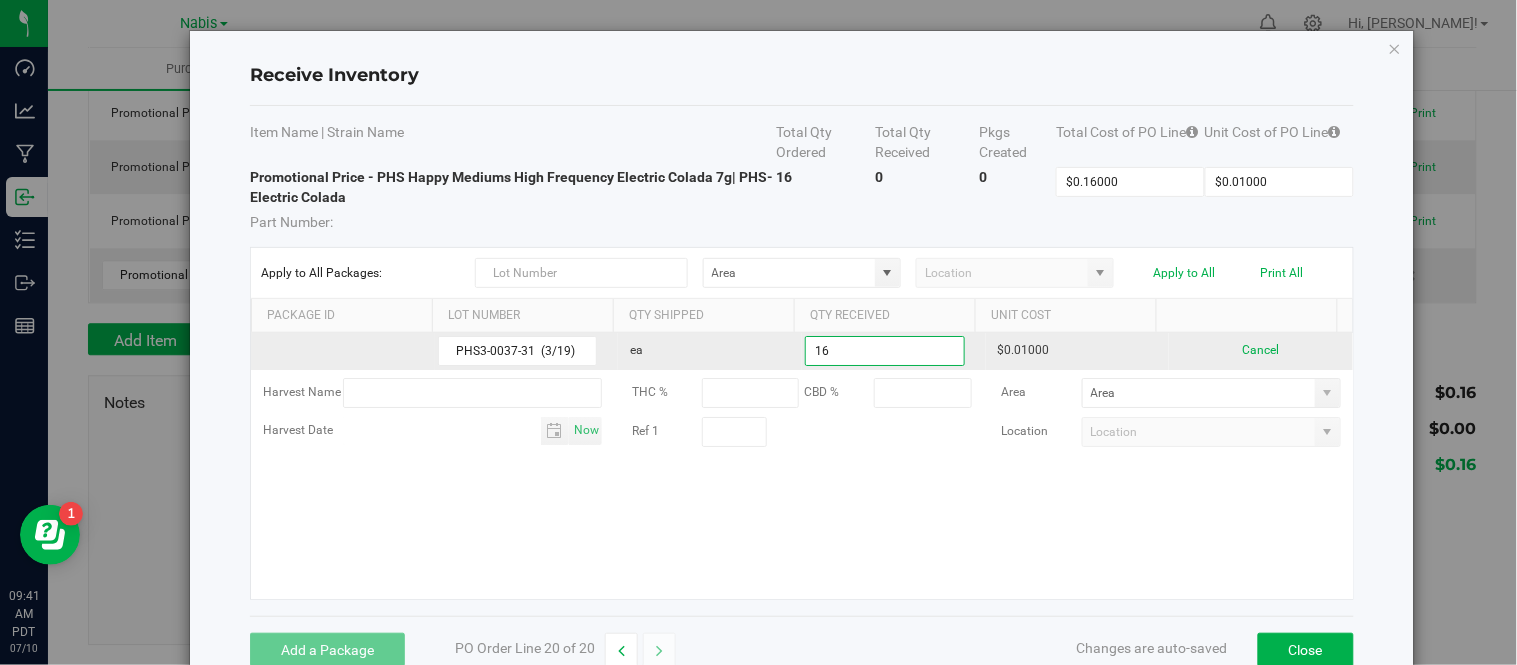 type on "16 ea" 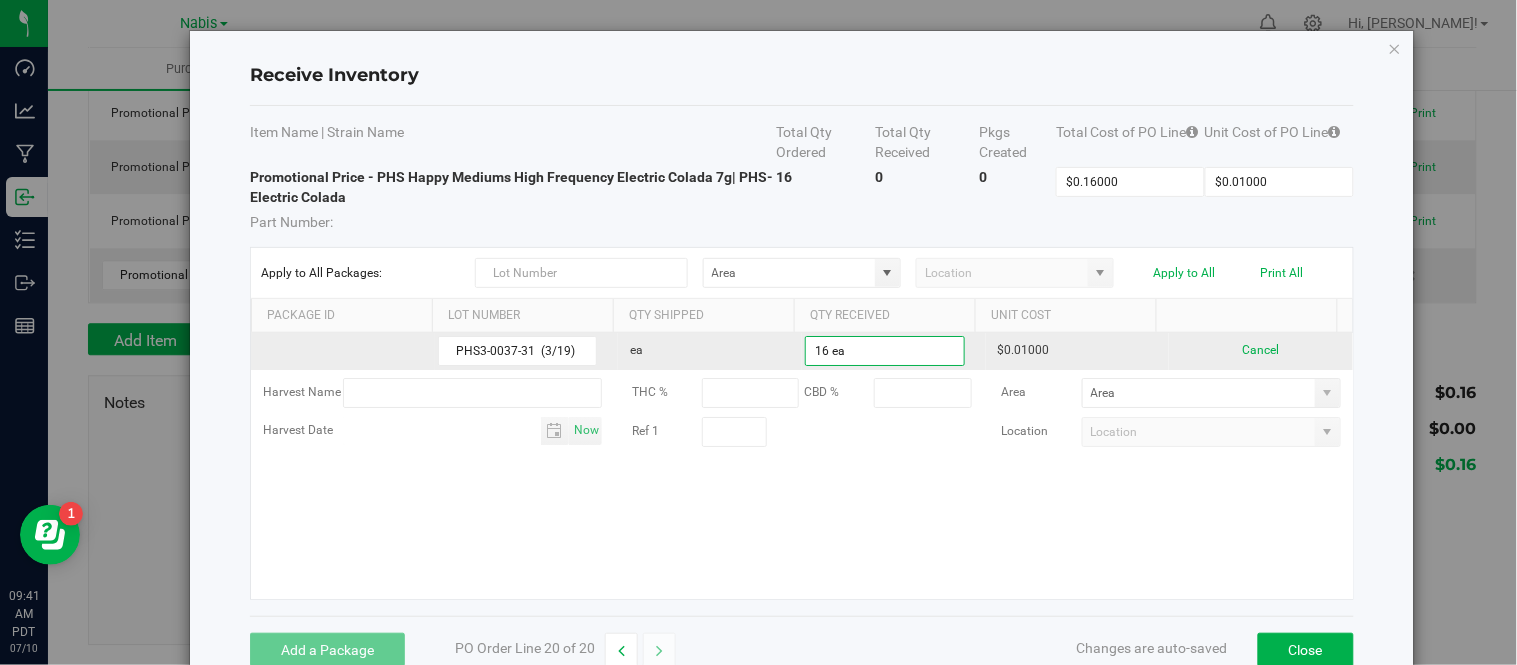 type 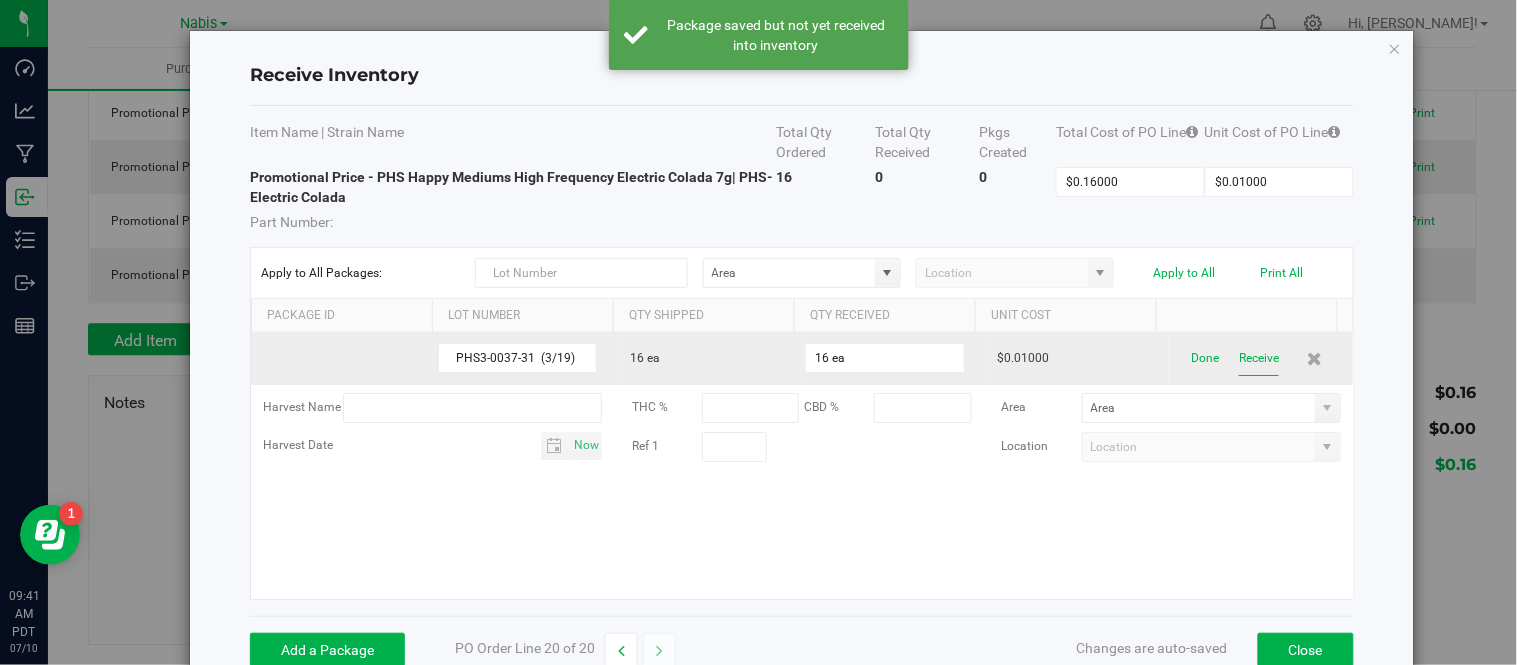click on "Receive" at bounding box center (1259, 358) 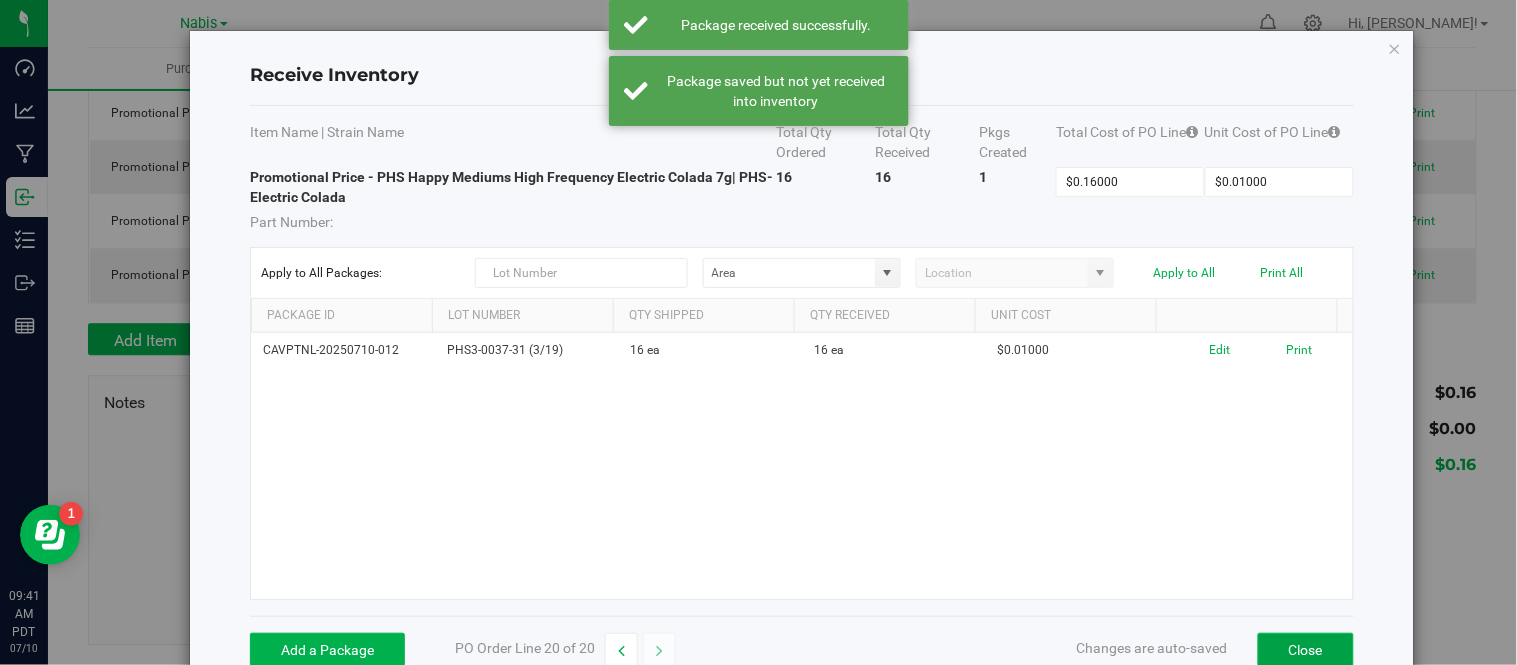 click on "Close" at bounding box center (1306, 650) 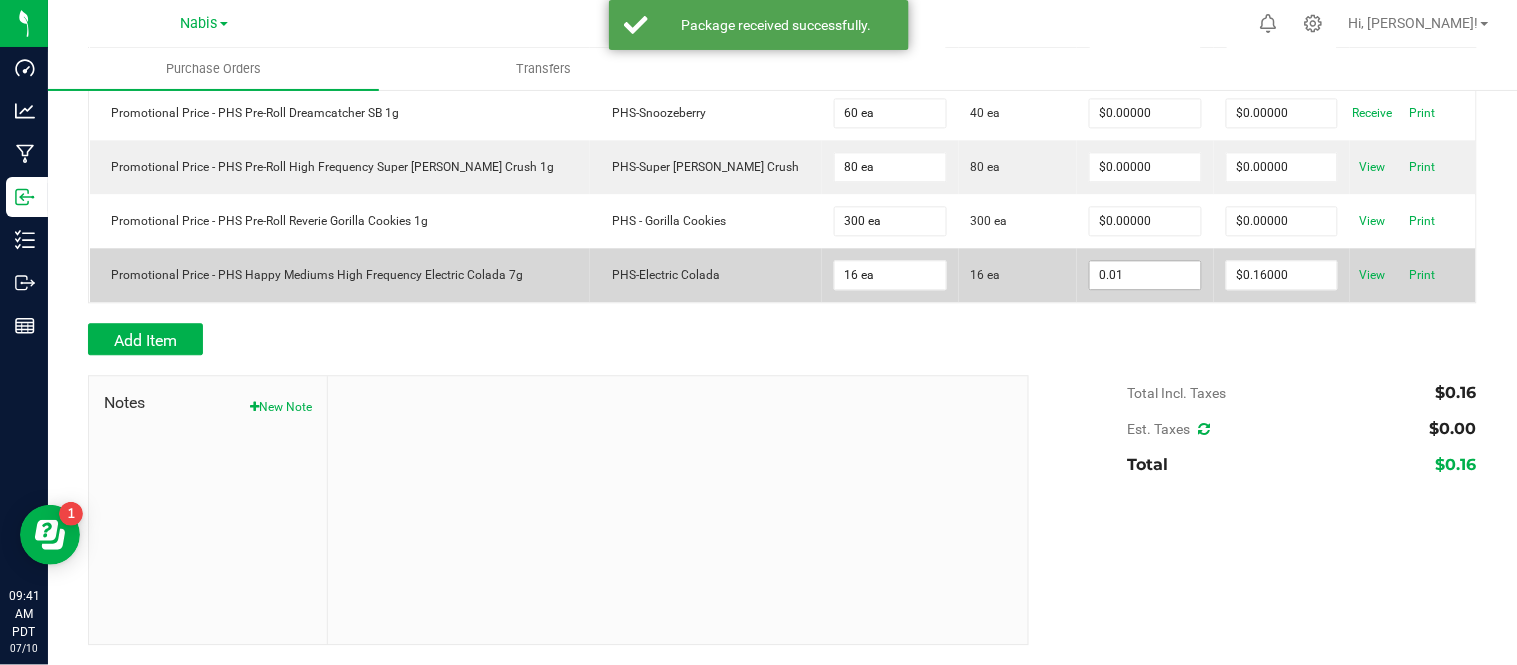 click on "0.01" at bounding box center [1145, 275] 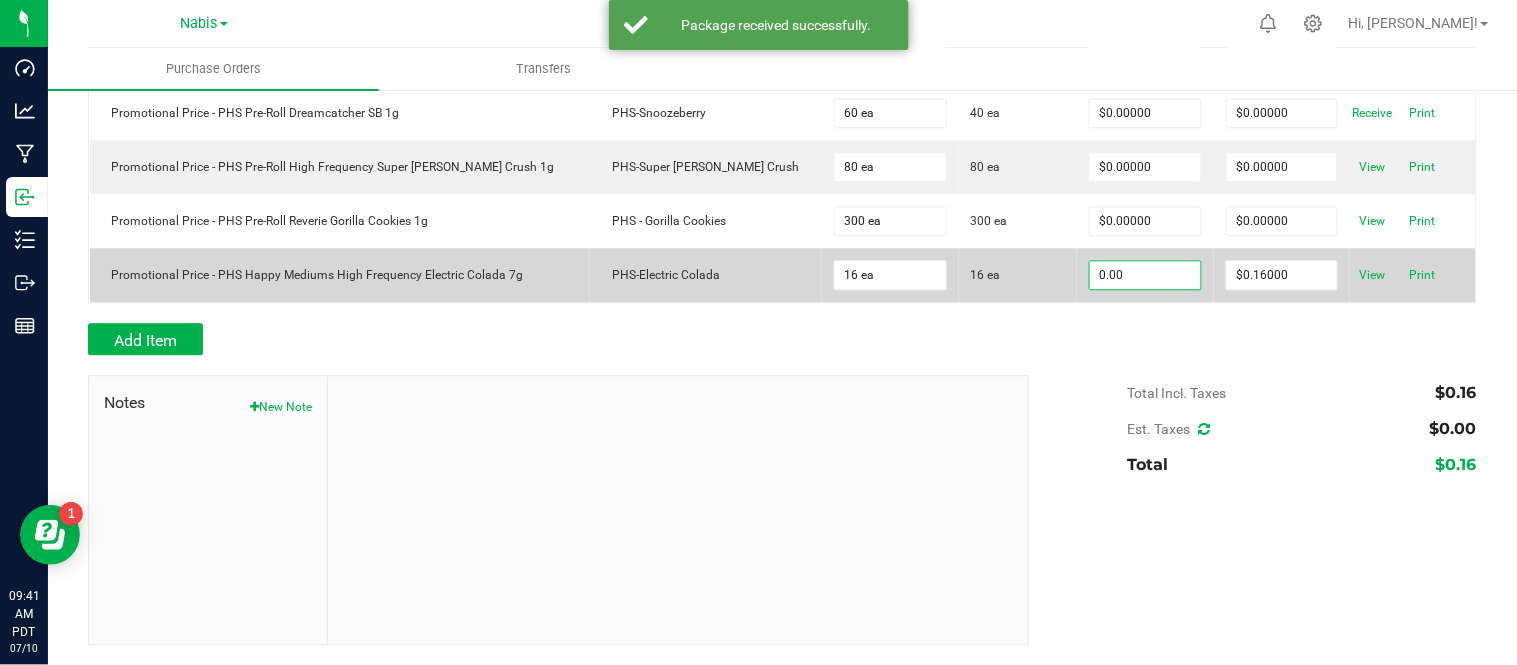 type on "$0.00000" 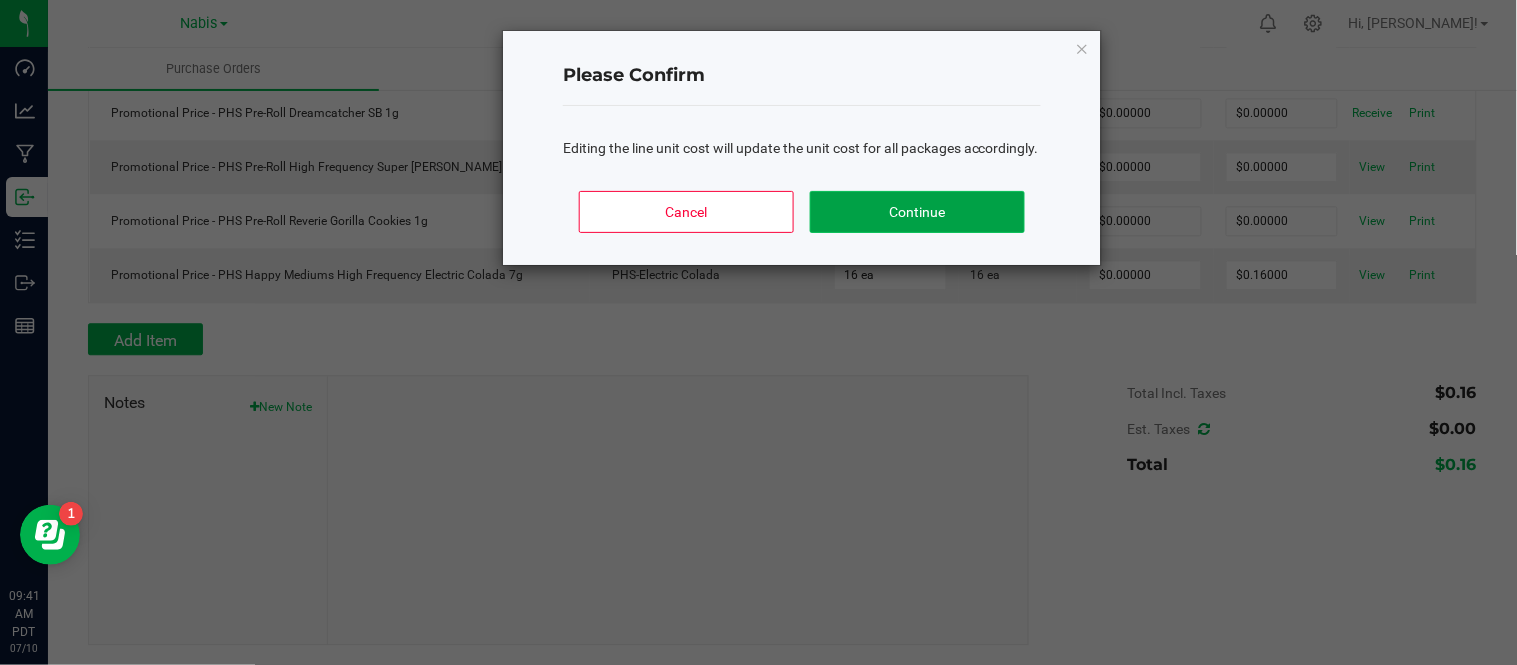 click on "Continue" 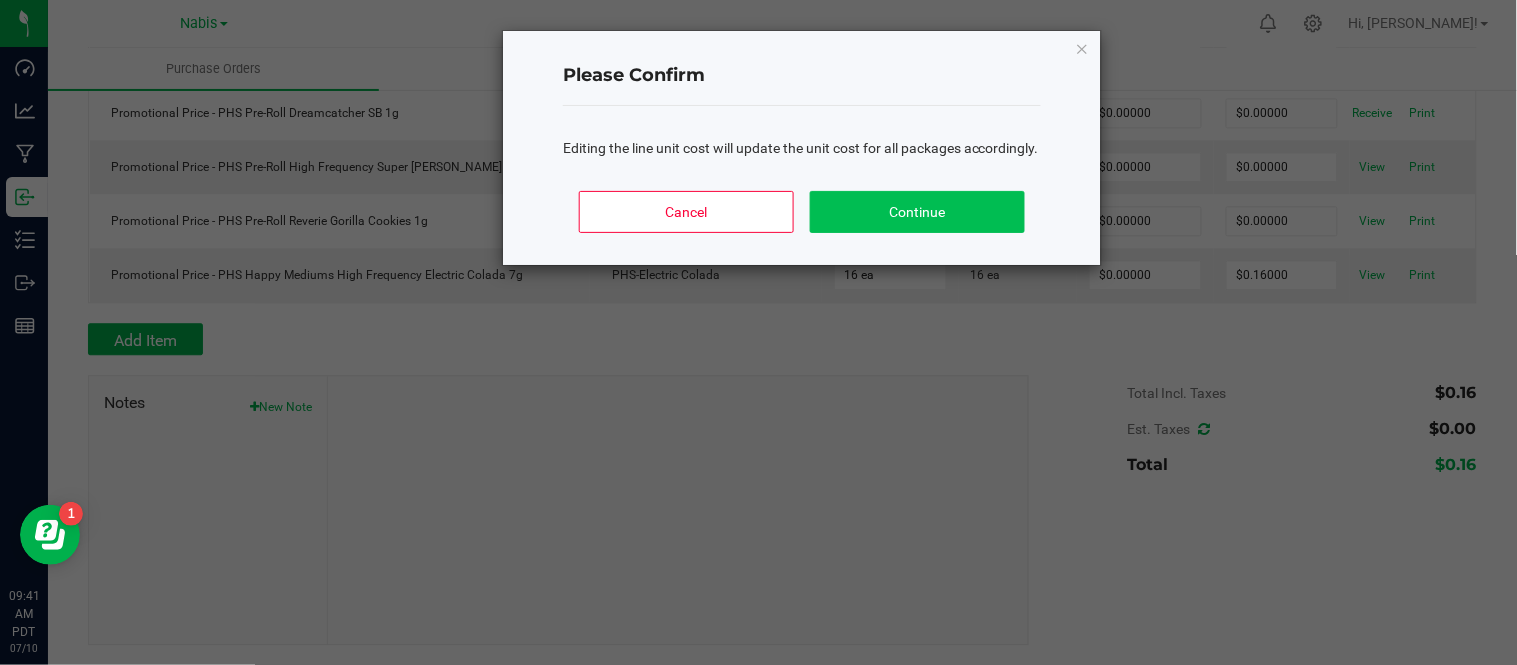 type on "16" 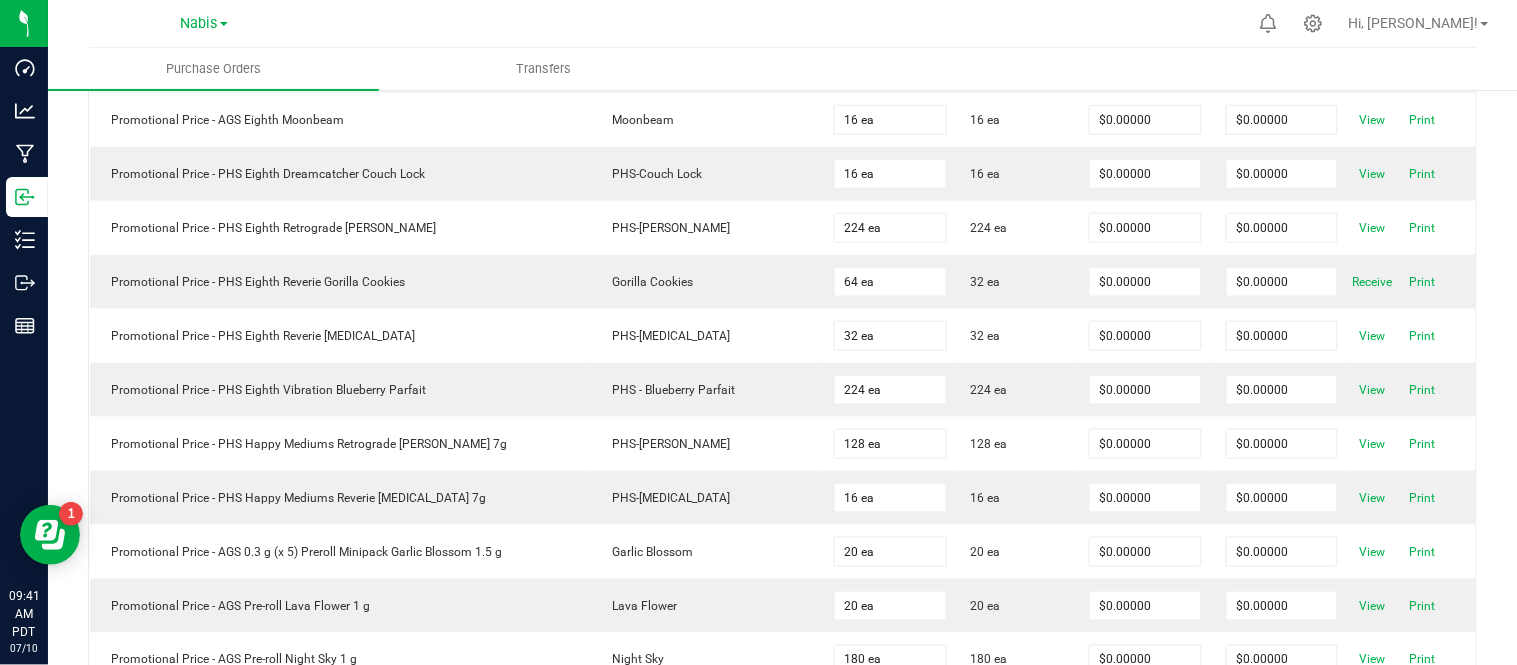 scroll, scrollTop: 0, scrollLeft: 0, axis: both 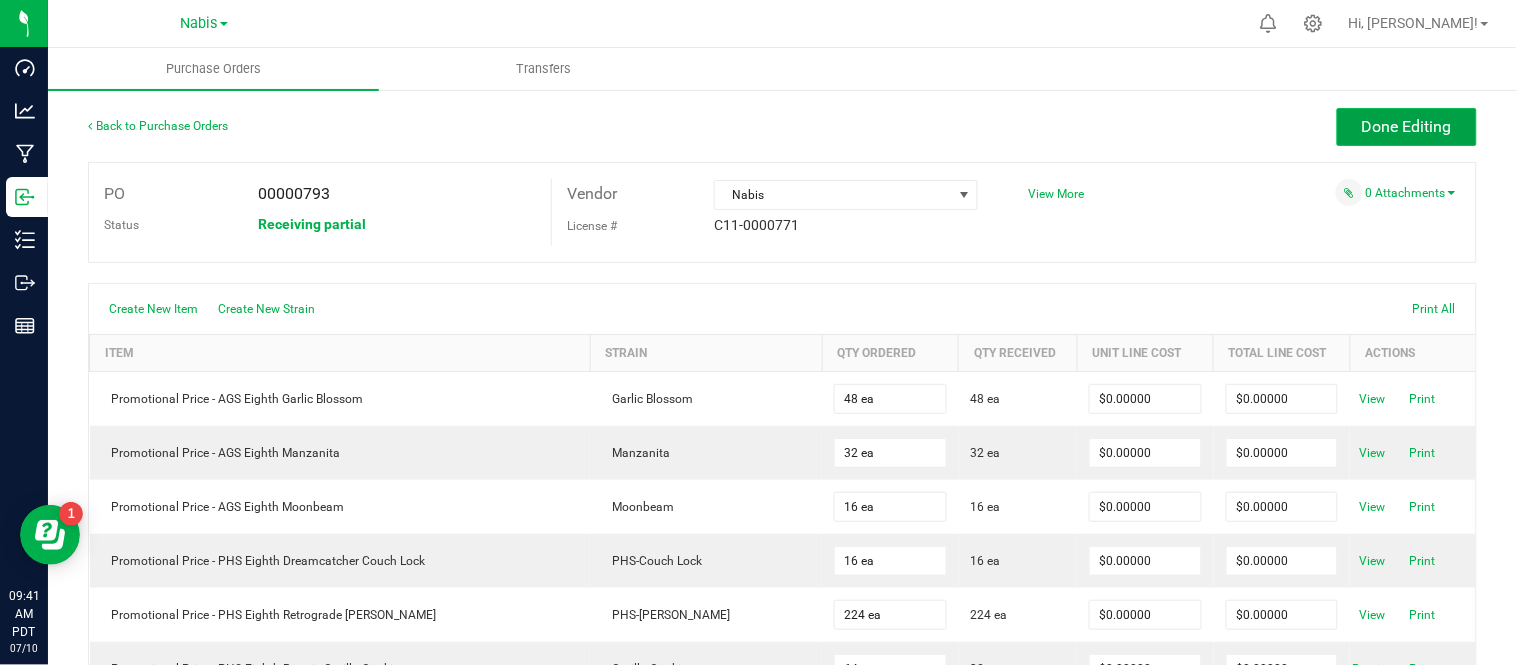 click on "Done Editing" at bounding box center (1407, 126) 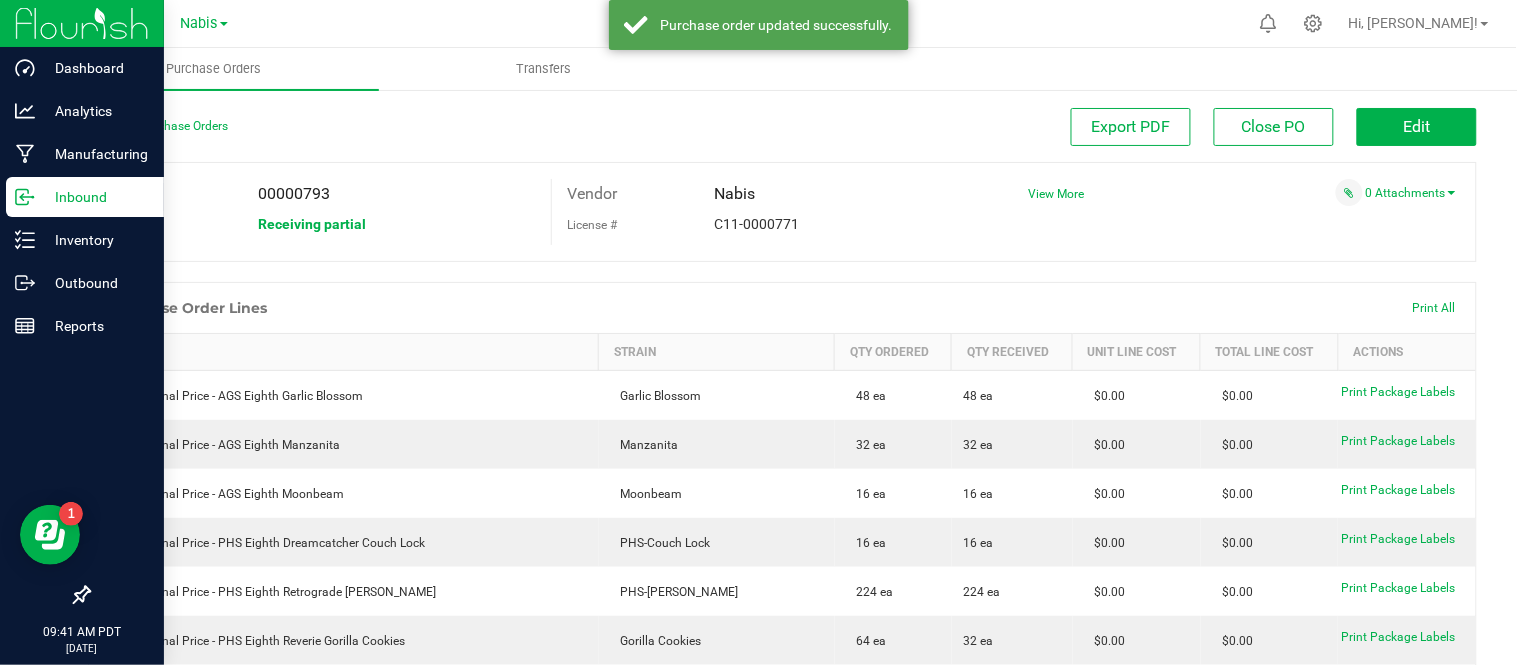 click on "Inbound" at bounding box center (95, 197) 